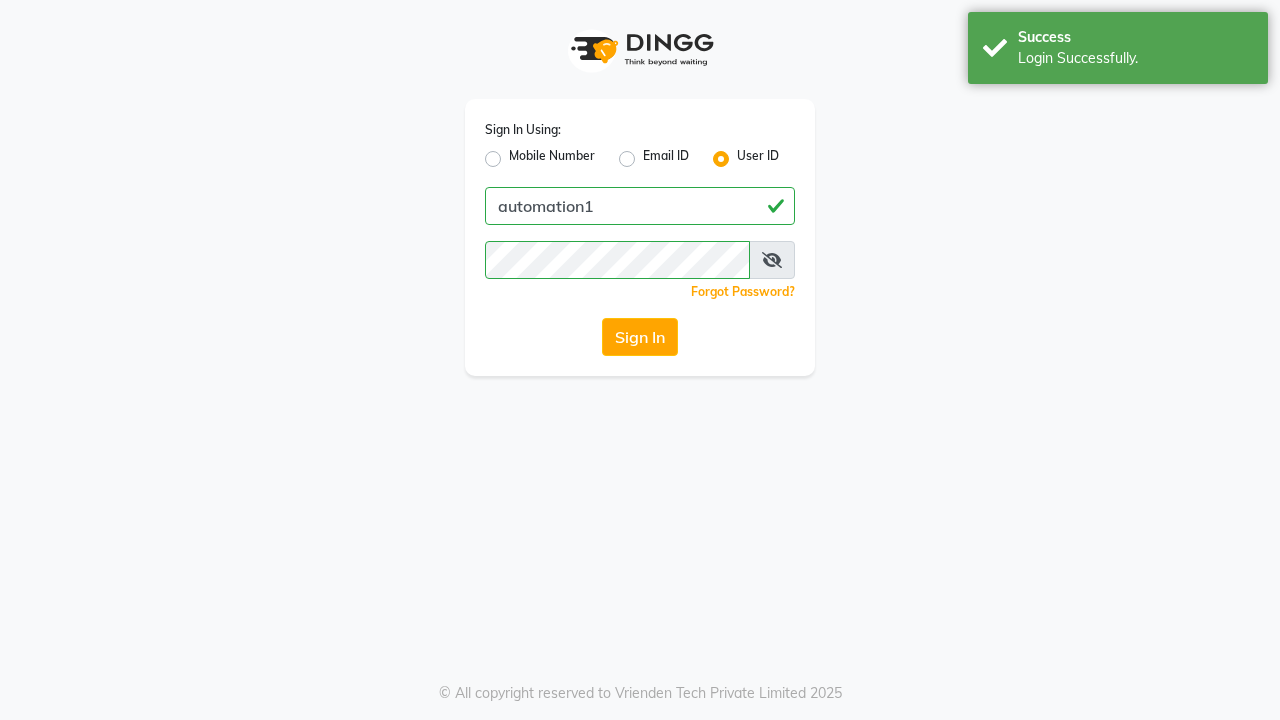 scroll, scrollTop: 0, scrollLeft: 0, axis: both 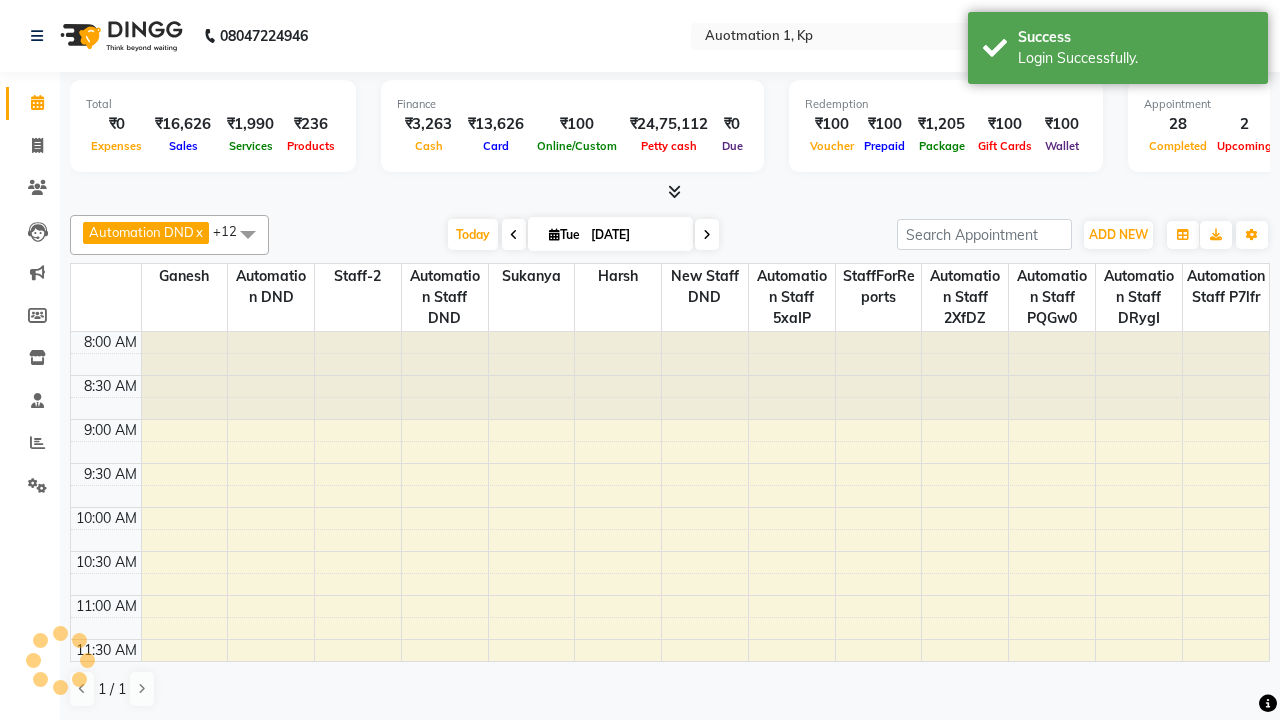 select on "en" 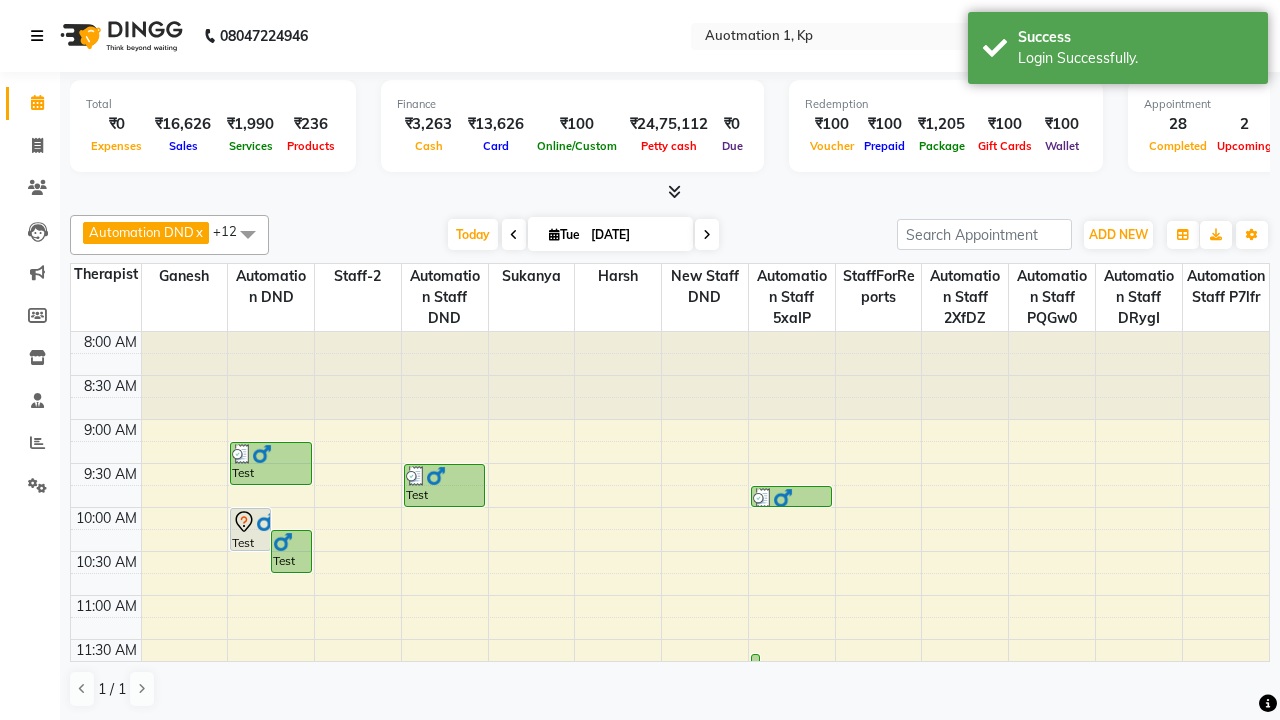 click at bounding box center (37, 36) 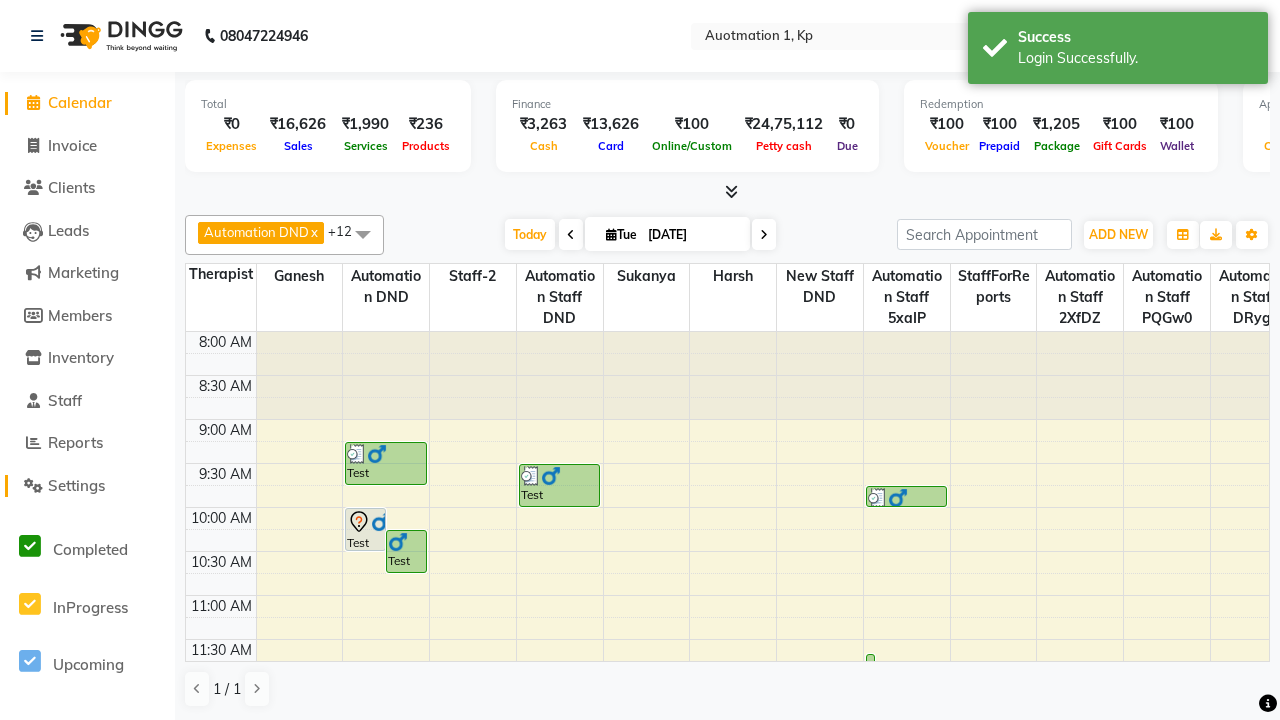 click on "Settings" 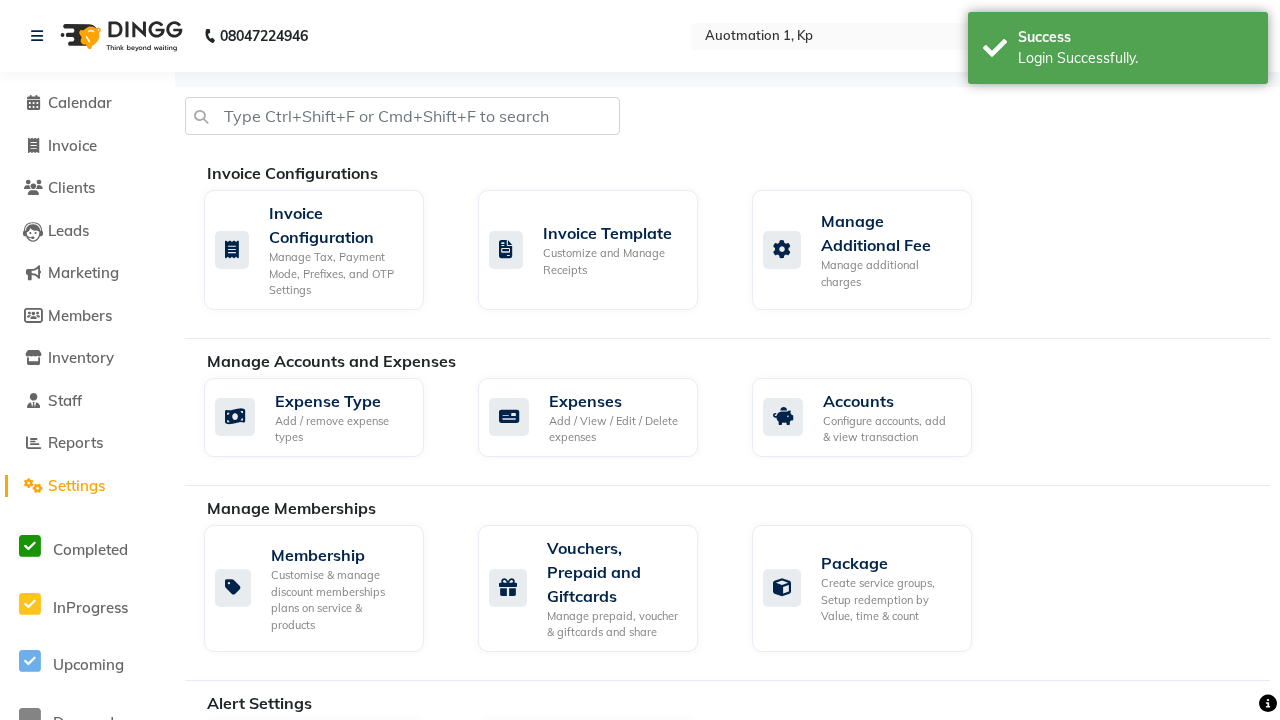 click on "Manage reset opening cash, change password." 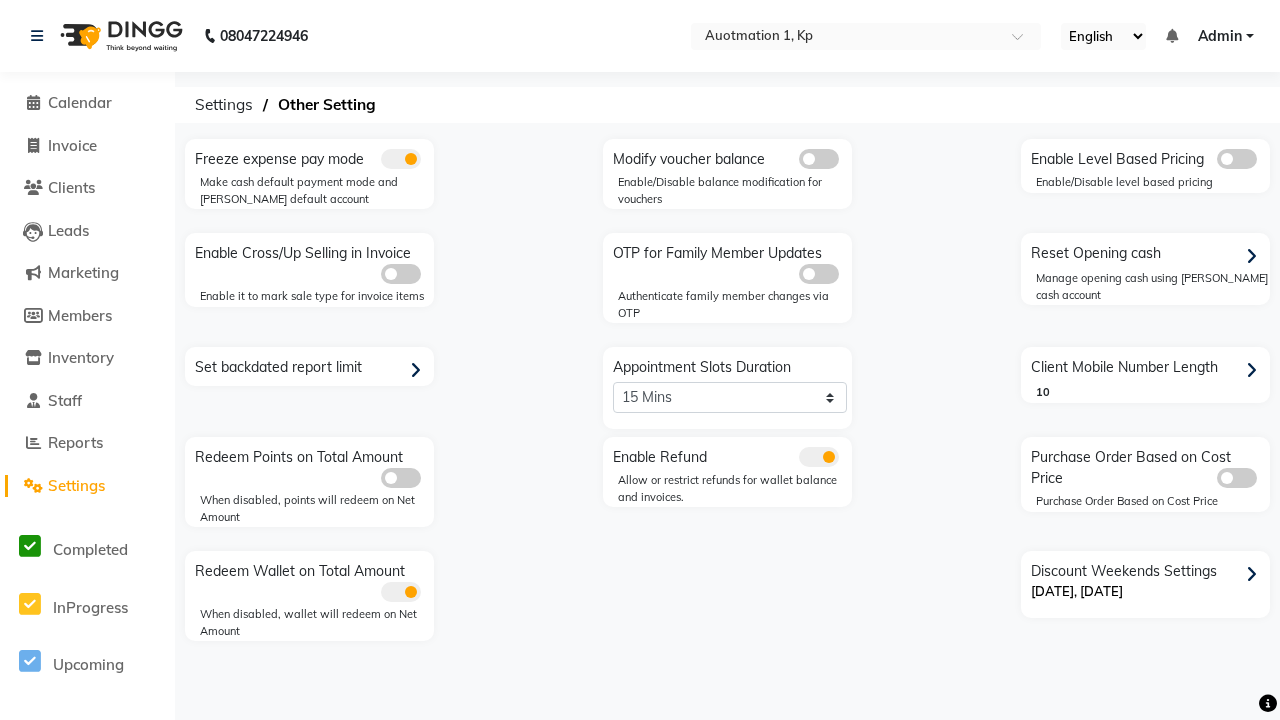 click 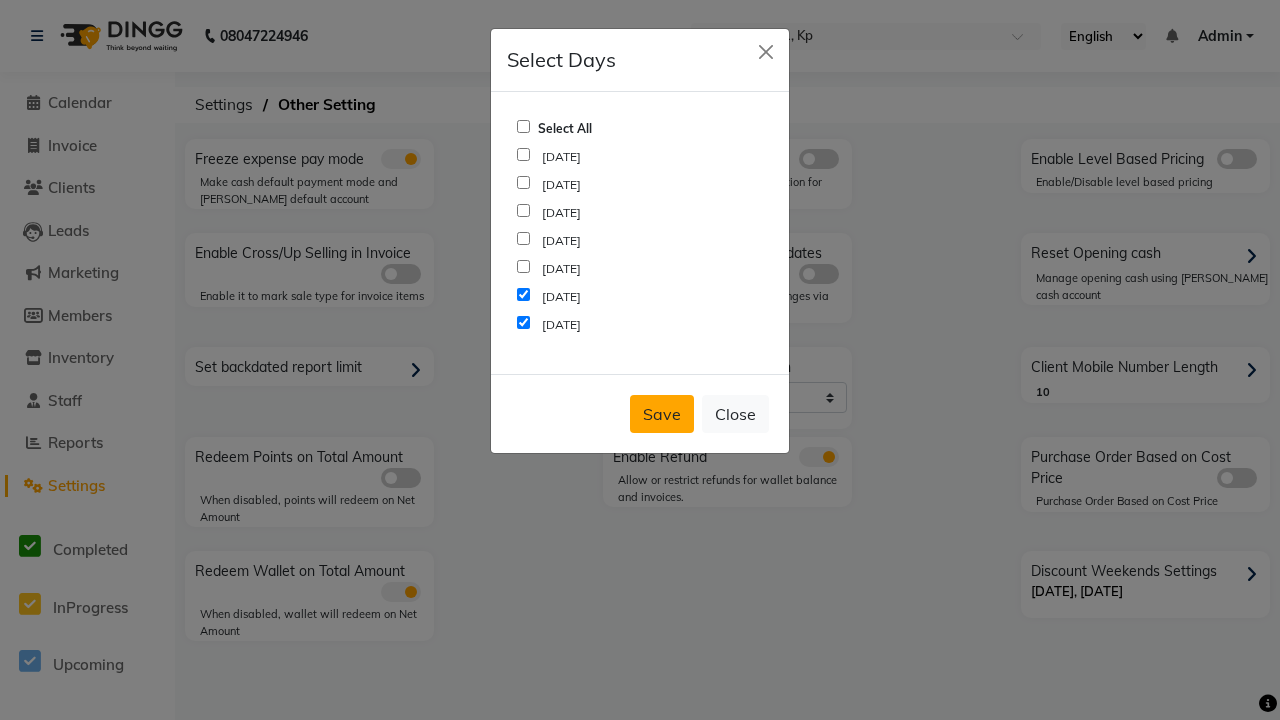 click on "Save" 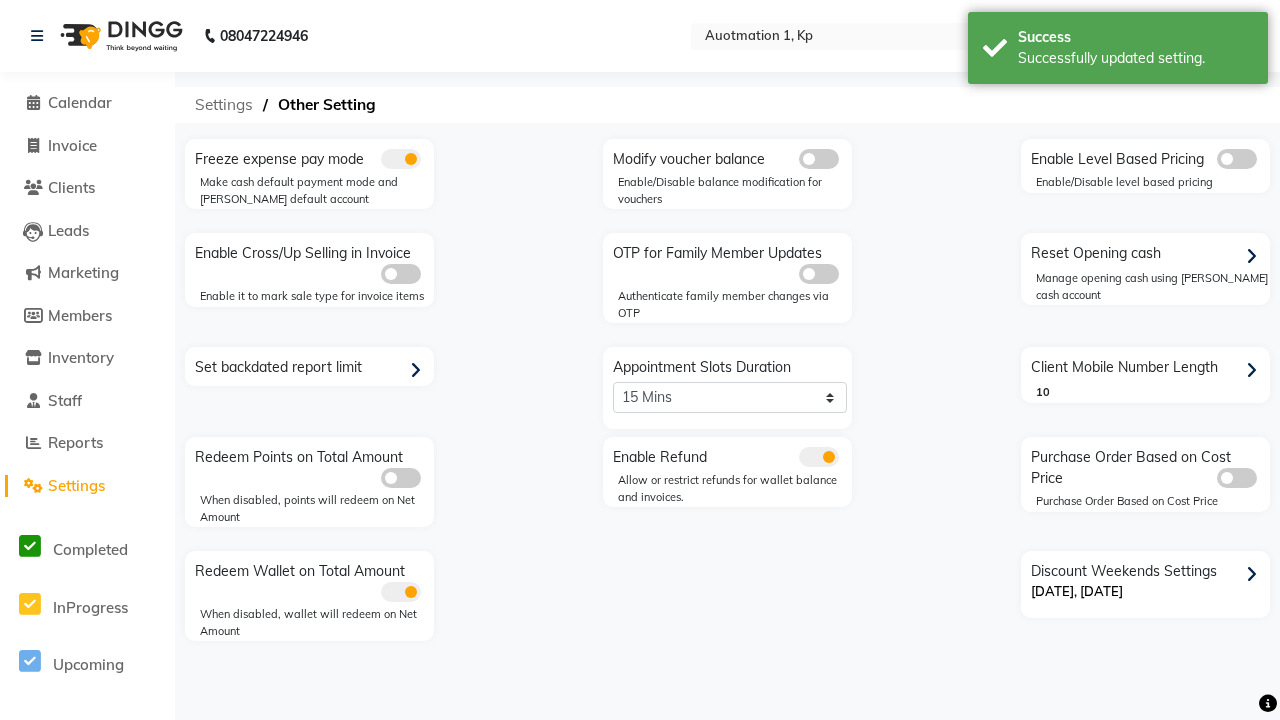 click on "Settings" 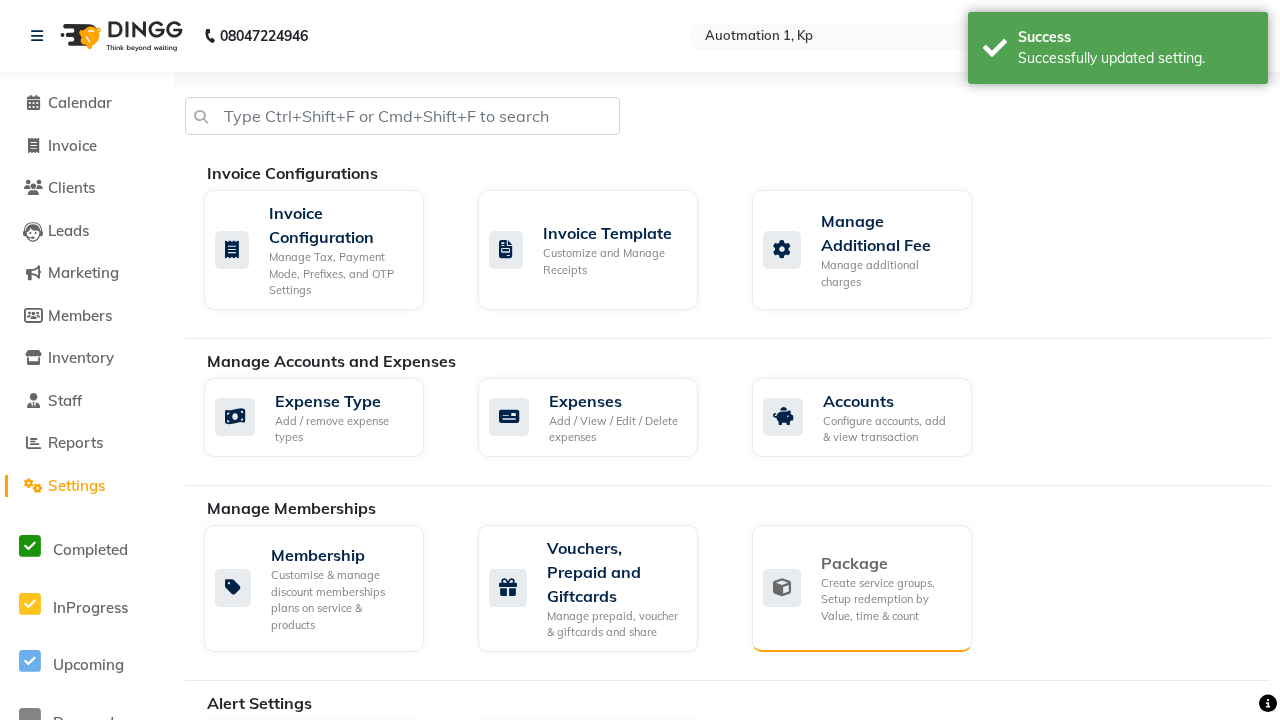 click on "Package" 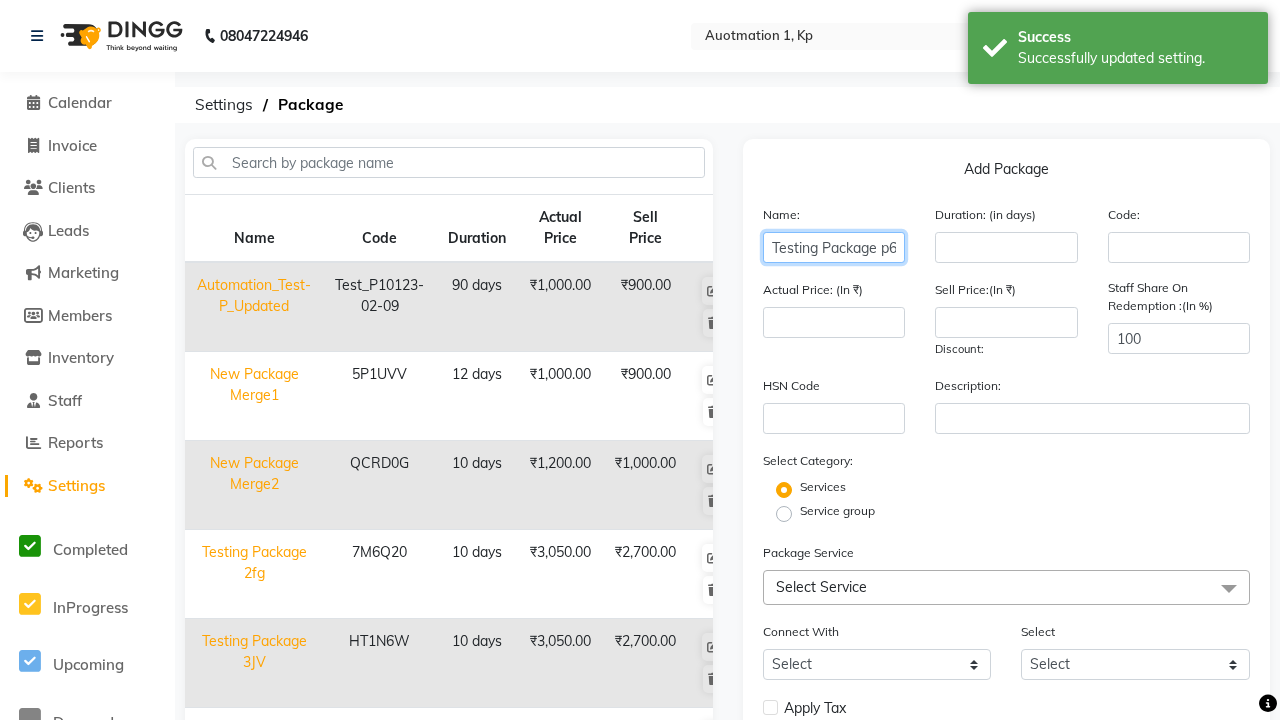 type on "Testing Package p6T" 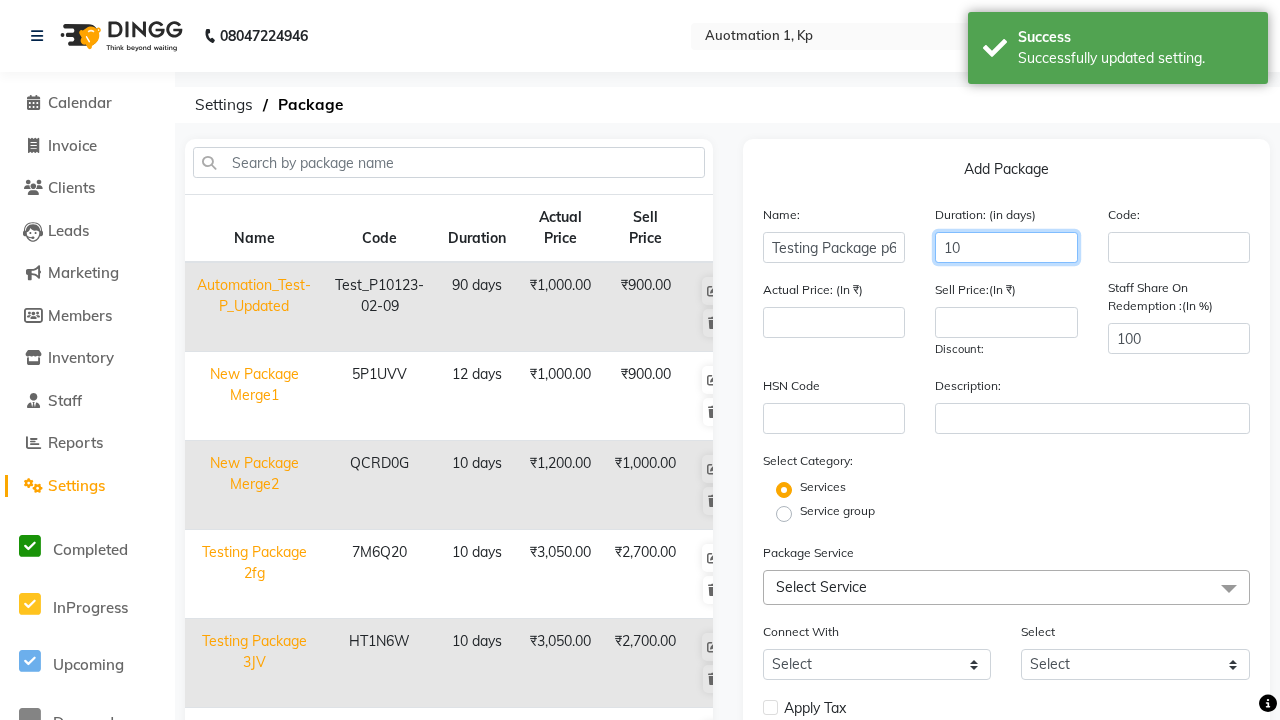 type on "10" 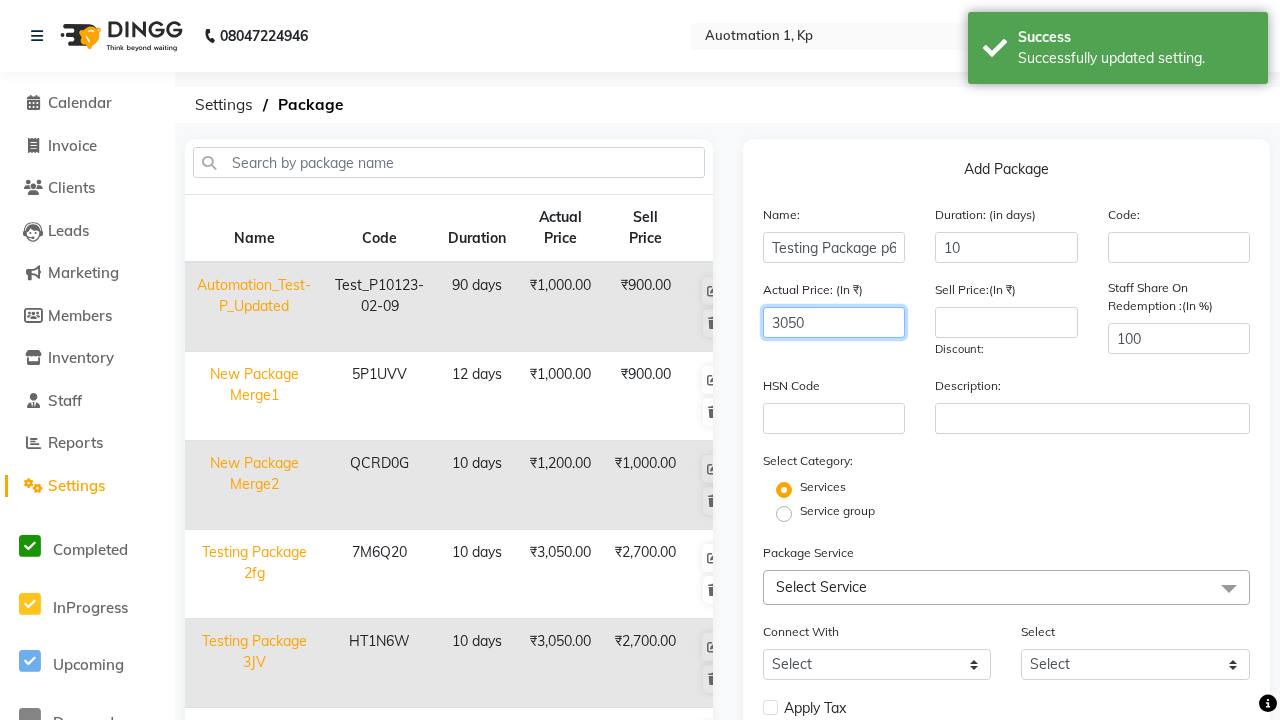 type on "3050" 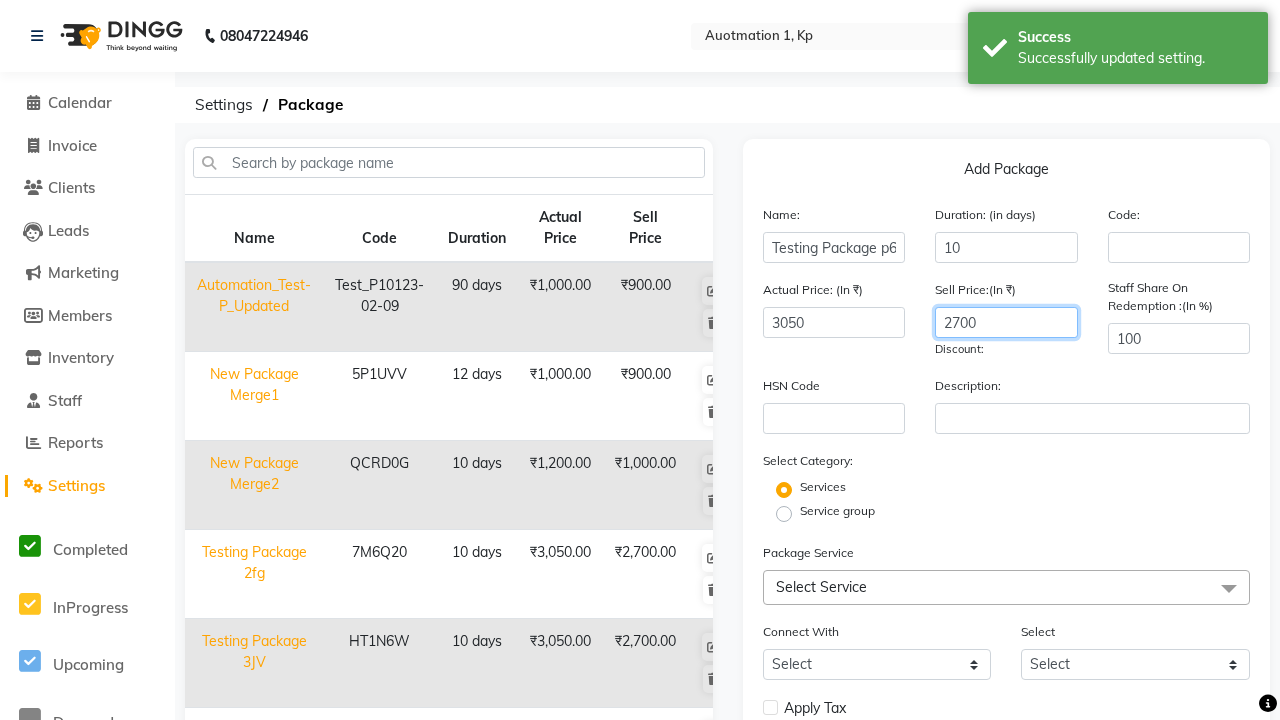 scroll, scrollTop: 0, scrollLeft: 0, axis: both 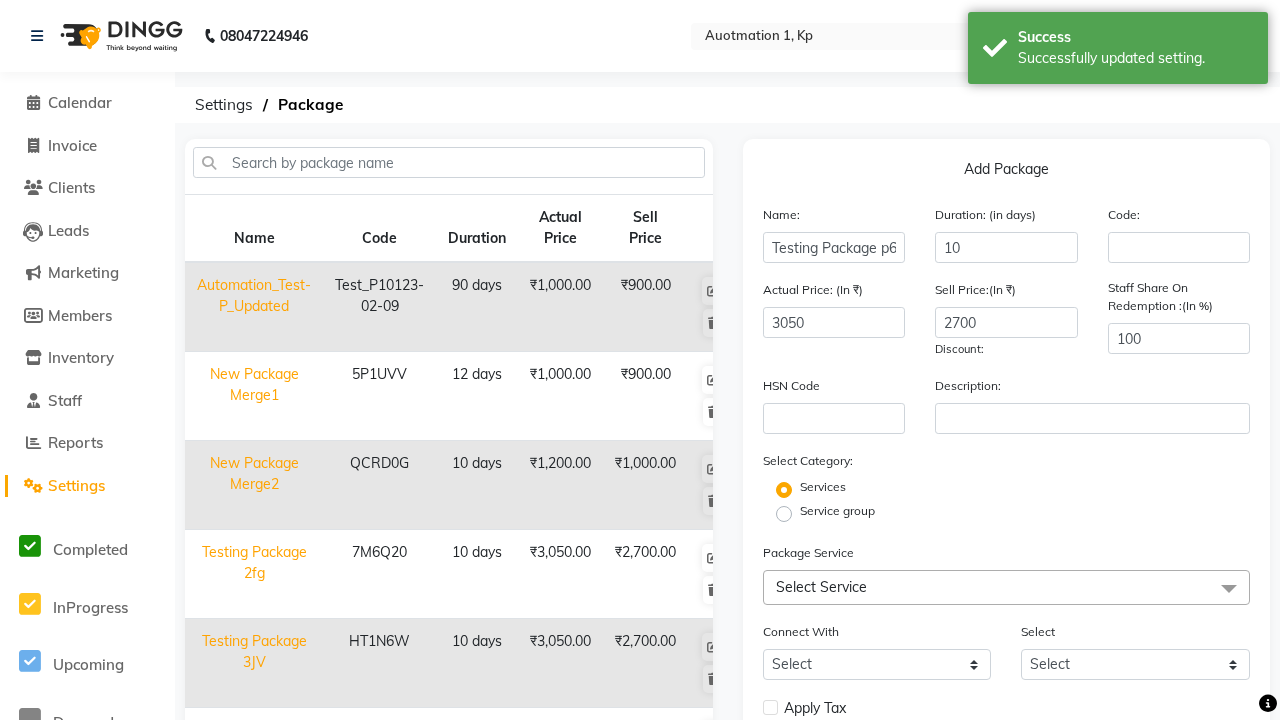 click on "Service group" 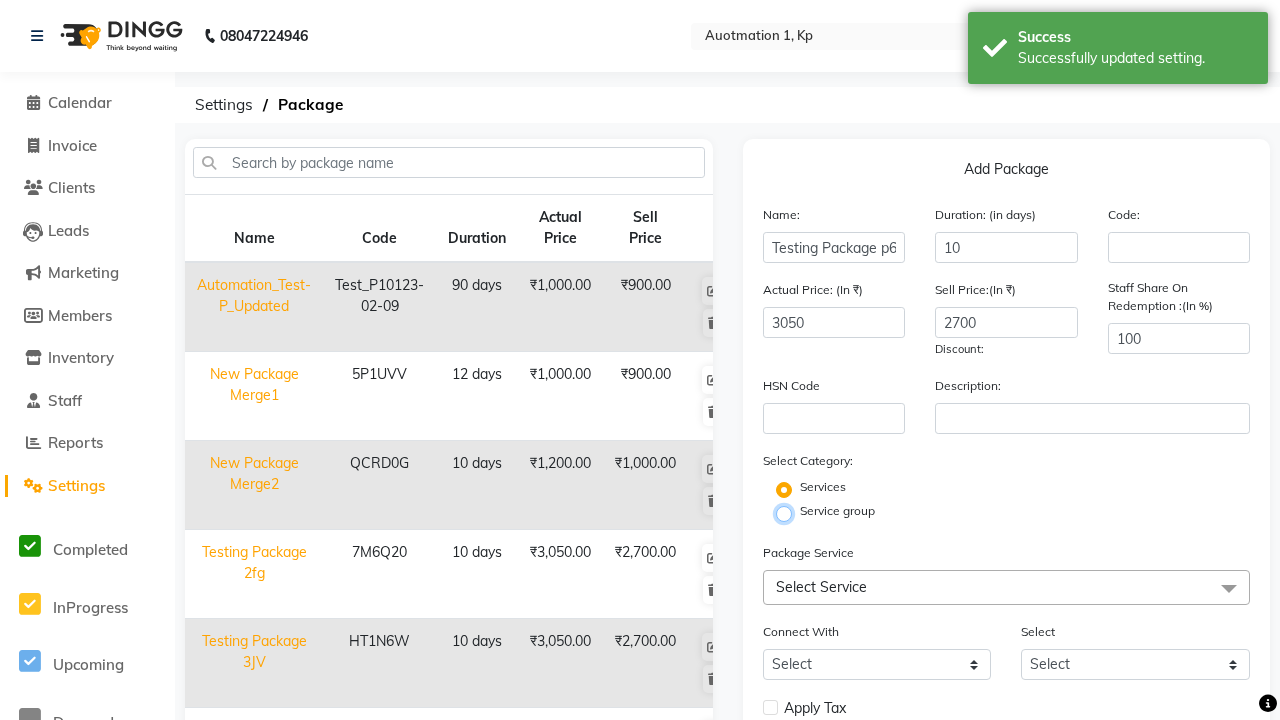 click on "Service group" at bounding box center [790, 512] 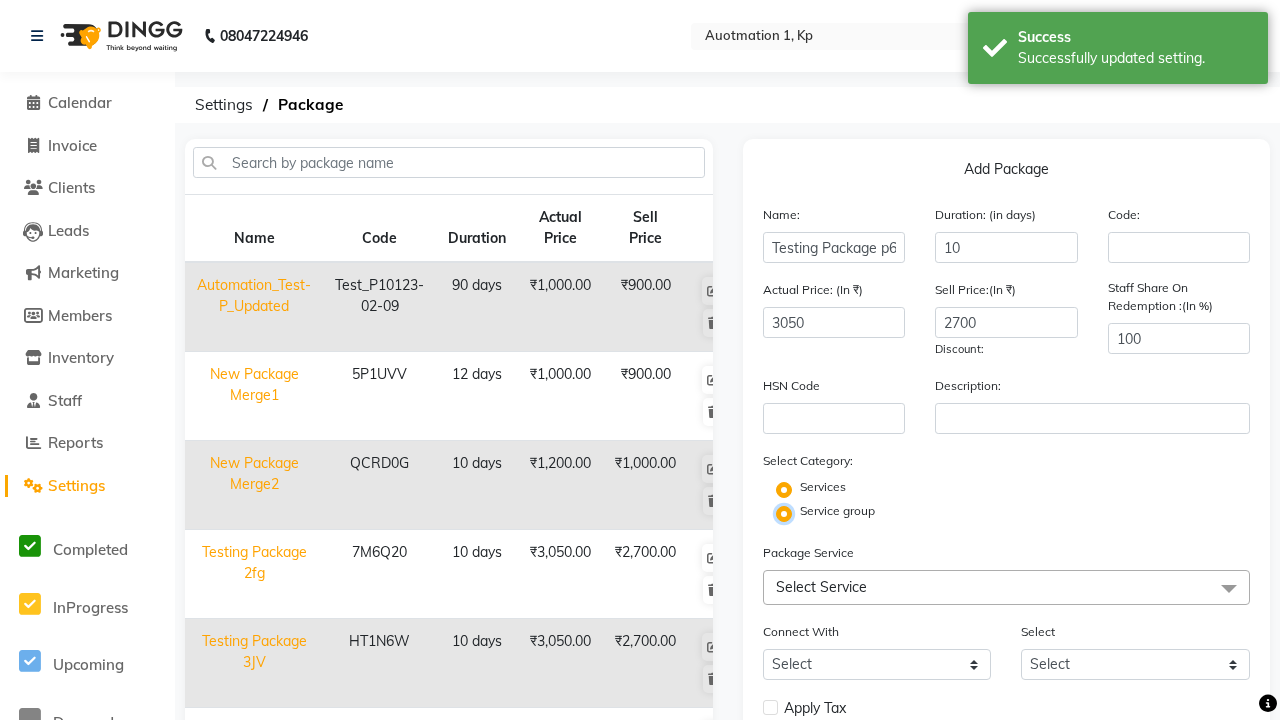 radio on "false" 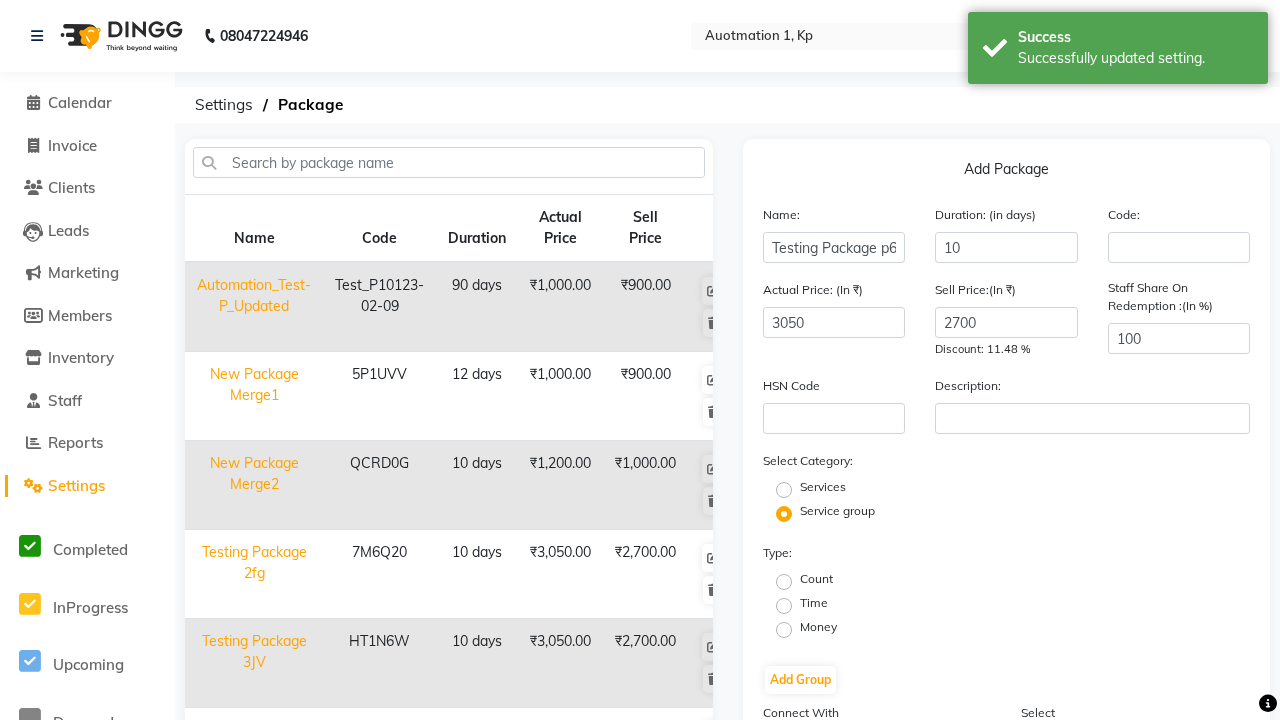 click on "Money" 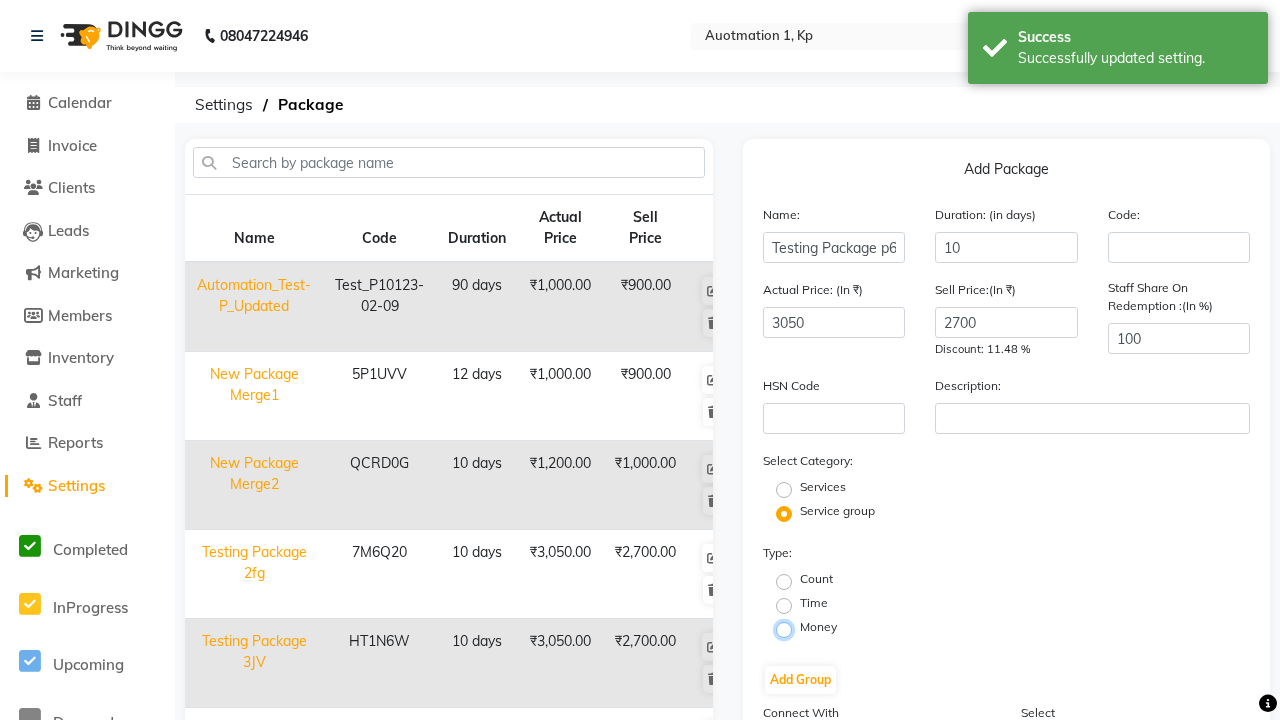 click on "Money" at bounding box center (790, 628) 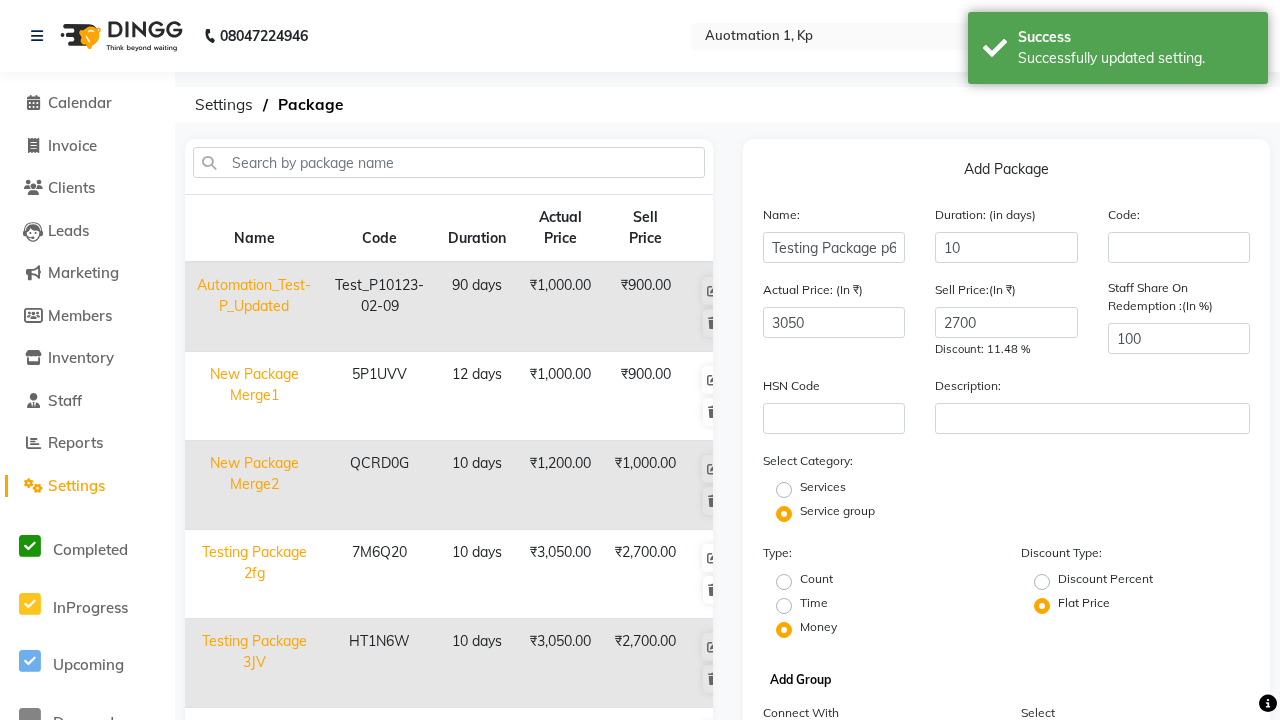 click on "Add Group" 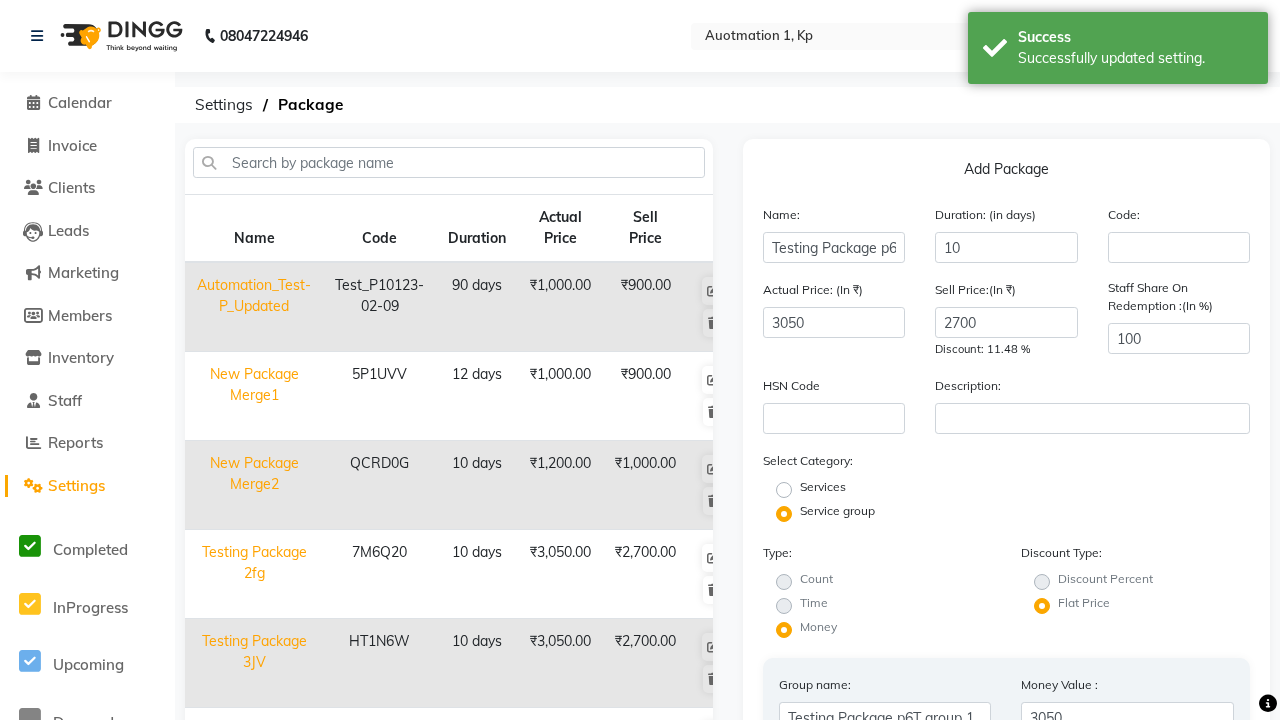 type on "025" 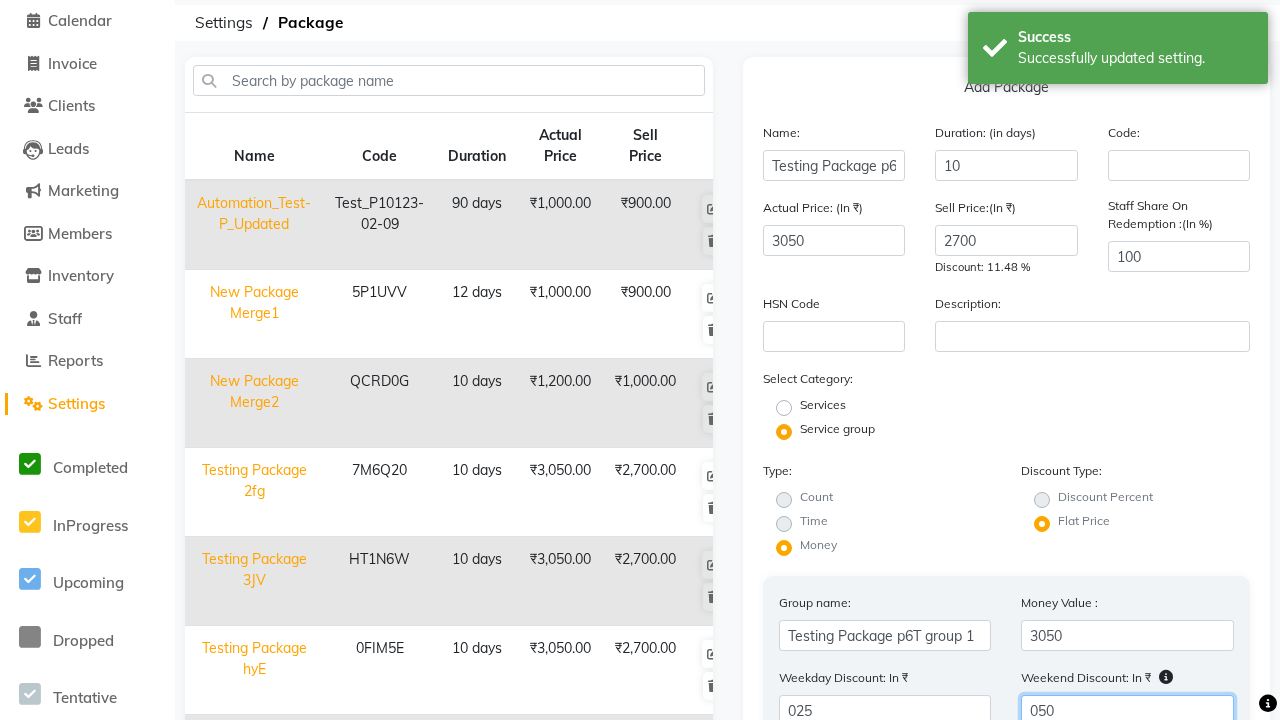 scroll, scrollTop: 0, scrollLeft: 5, axis: horizontal 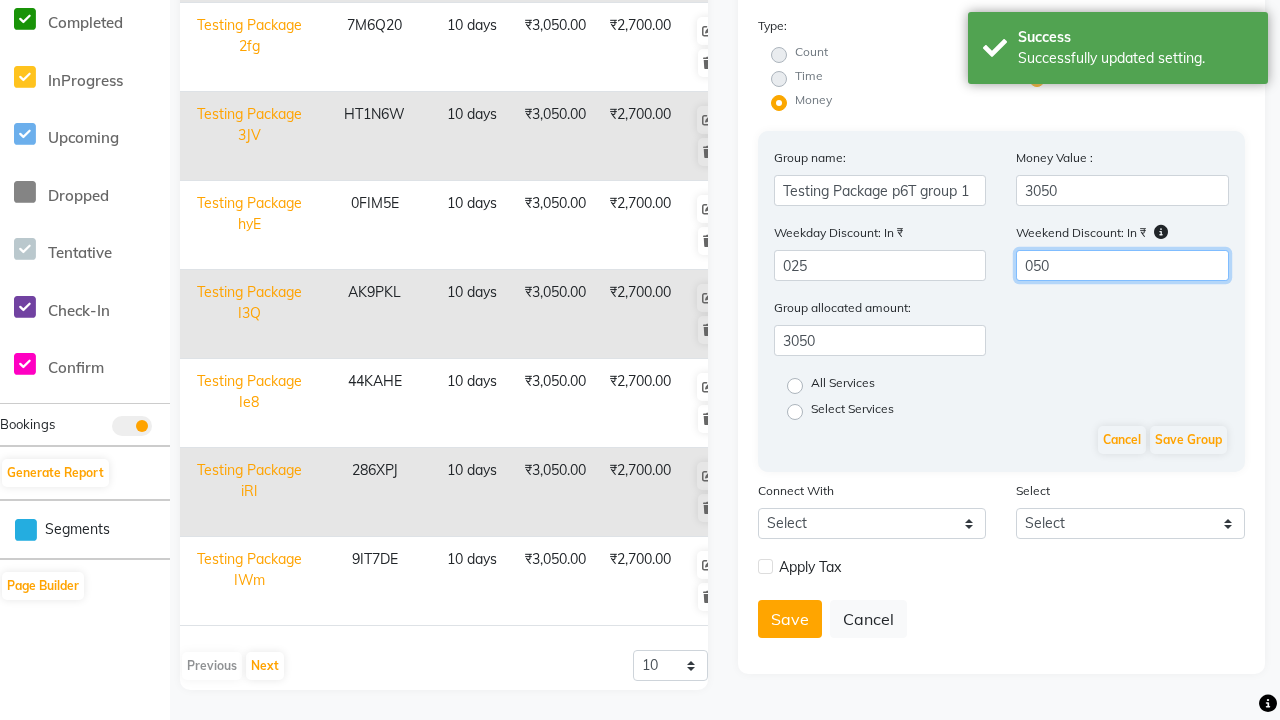 type on "050" 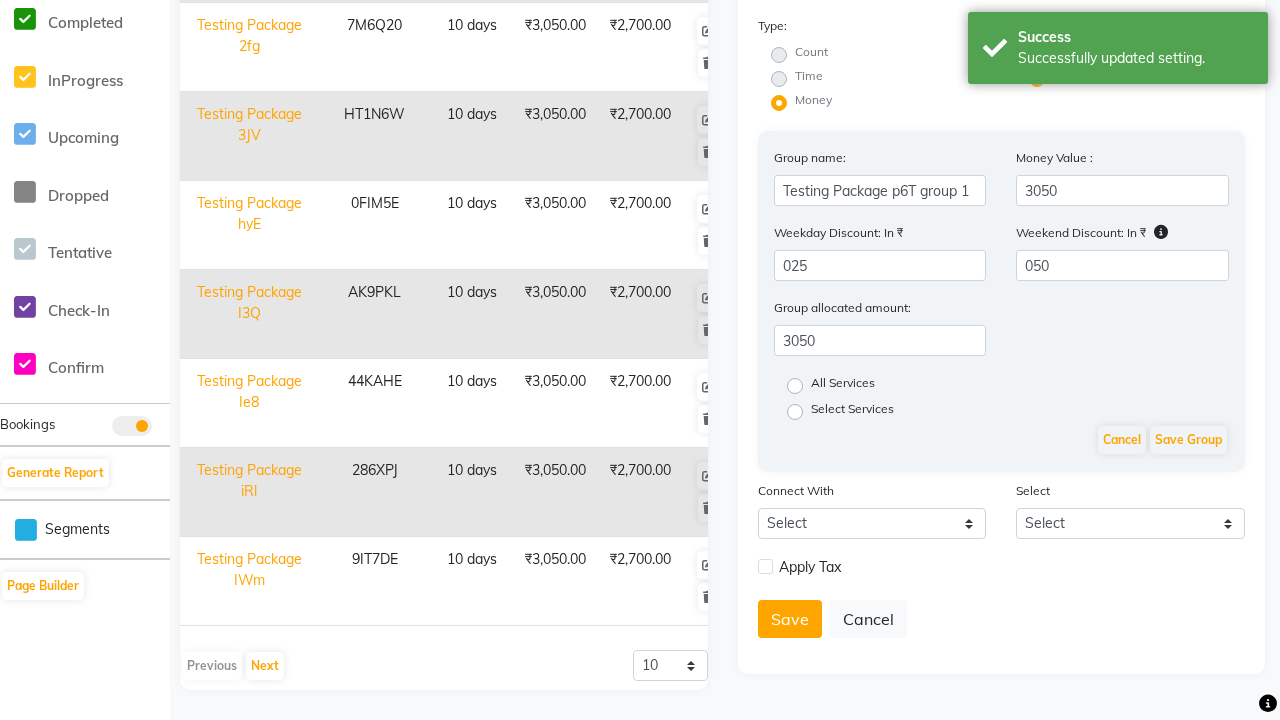 click on "All Services" 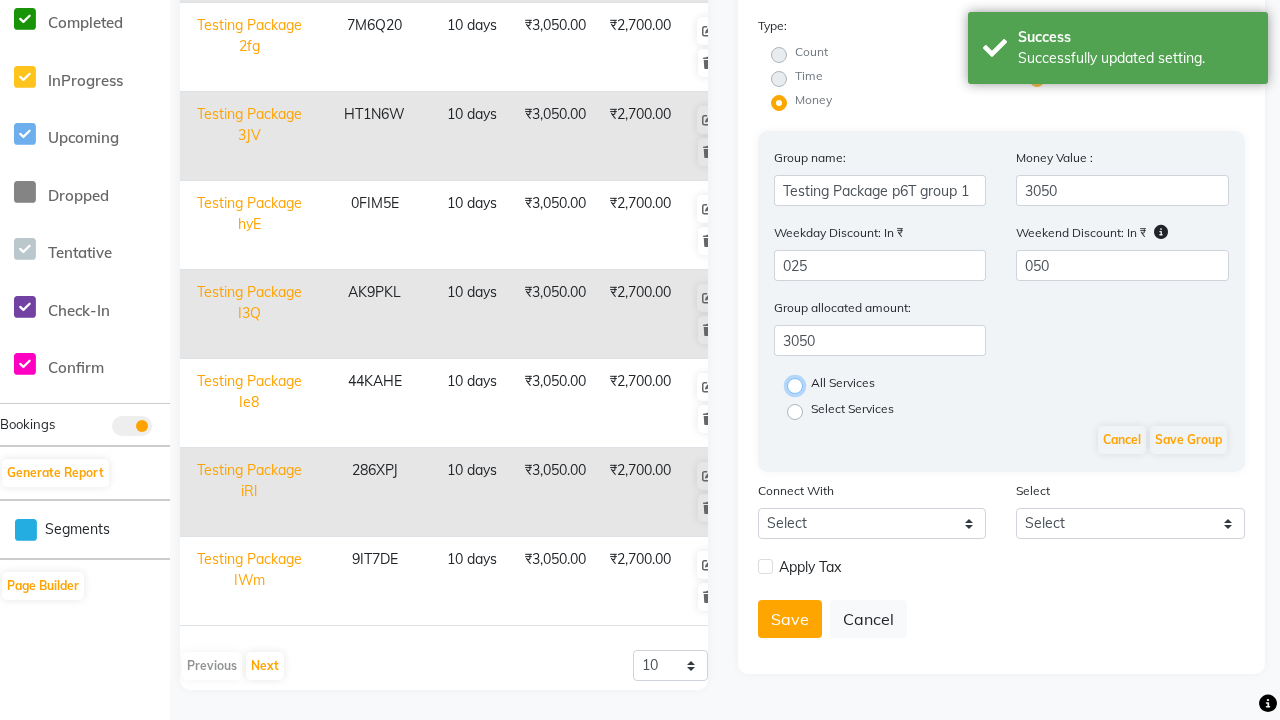 click on "All Services" at bounding box center (801, 384) 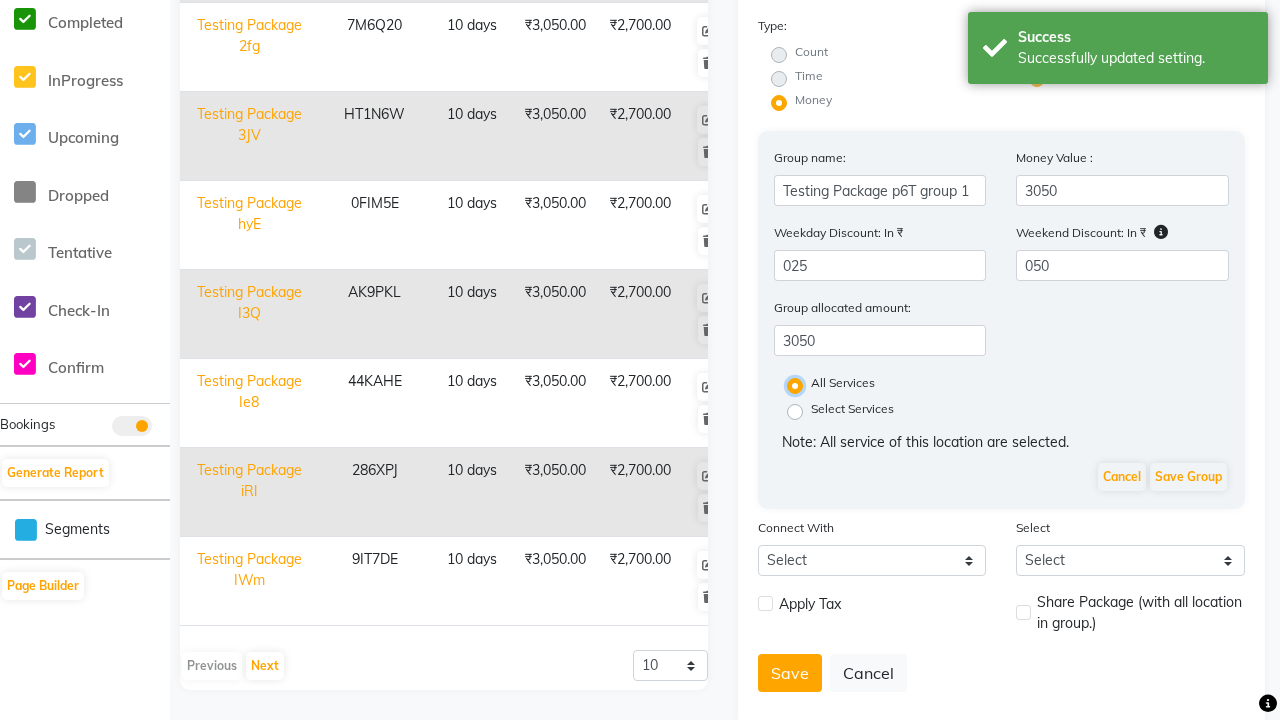 scroll, scrollTop: 525, scrollLeft: 0, axis: vertical 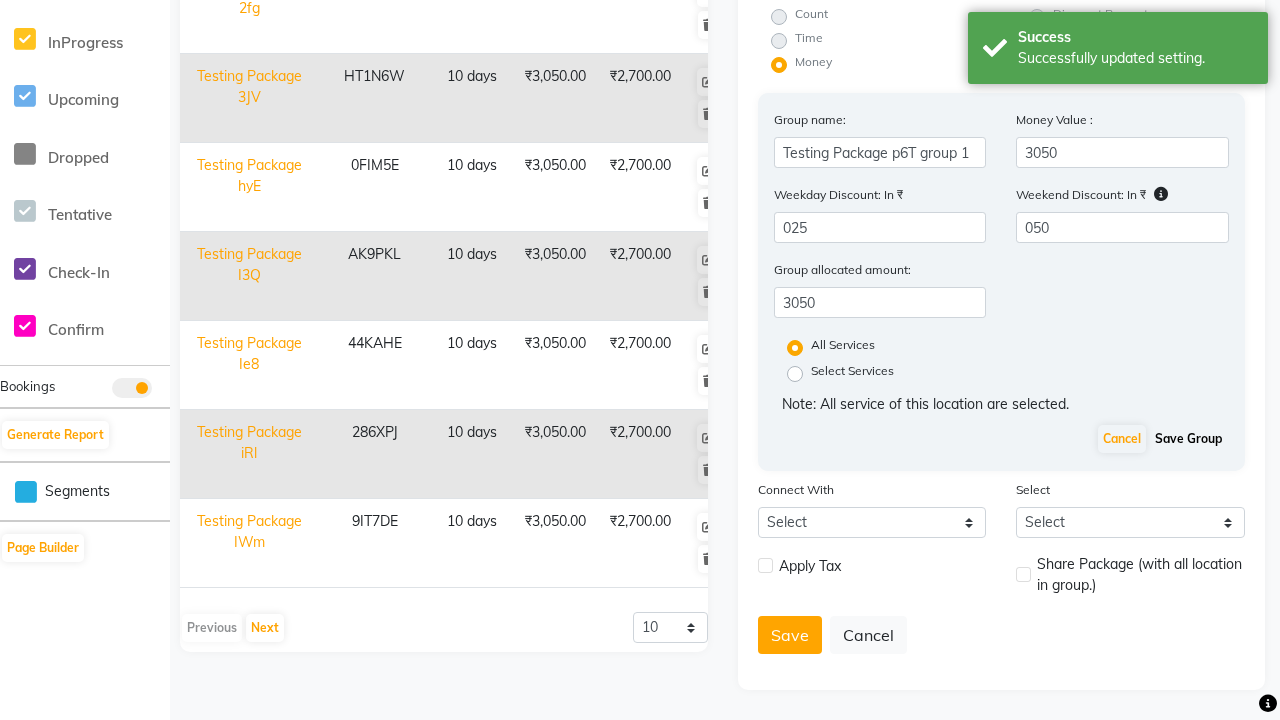 click on "Save Group" 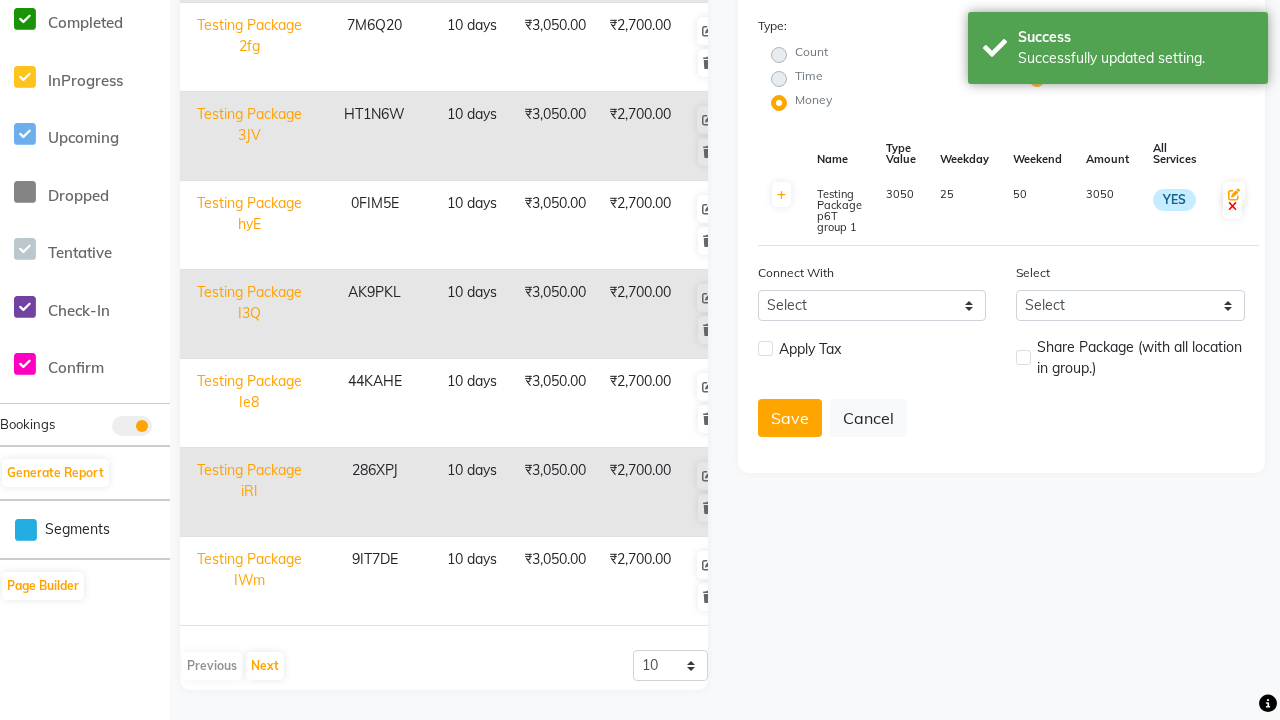 scroll, scrollTop: 0, scrollLeft: 0, axis: both 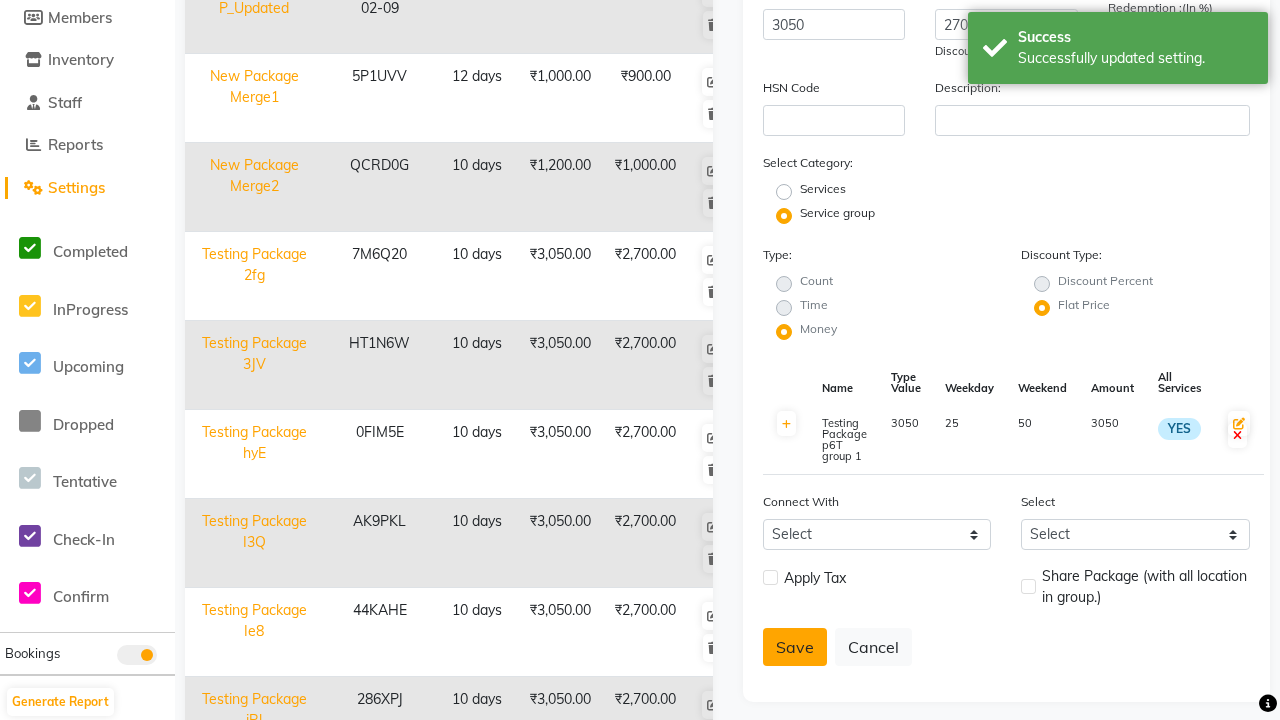 click on "Save" 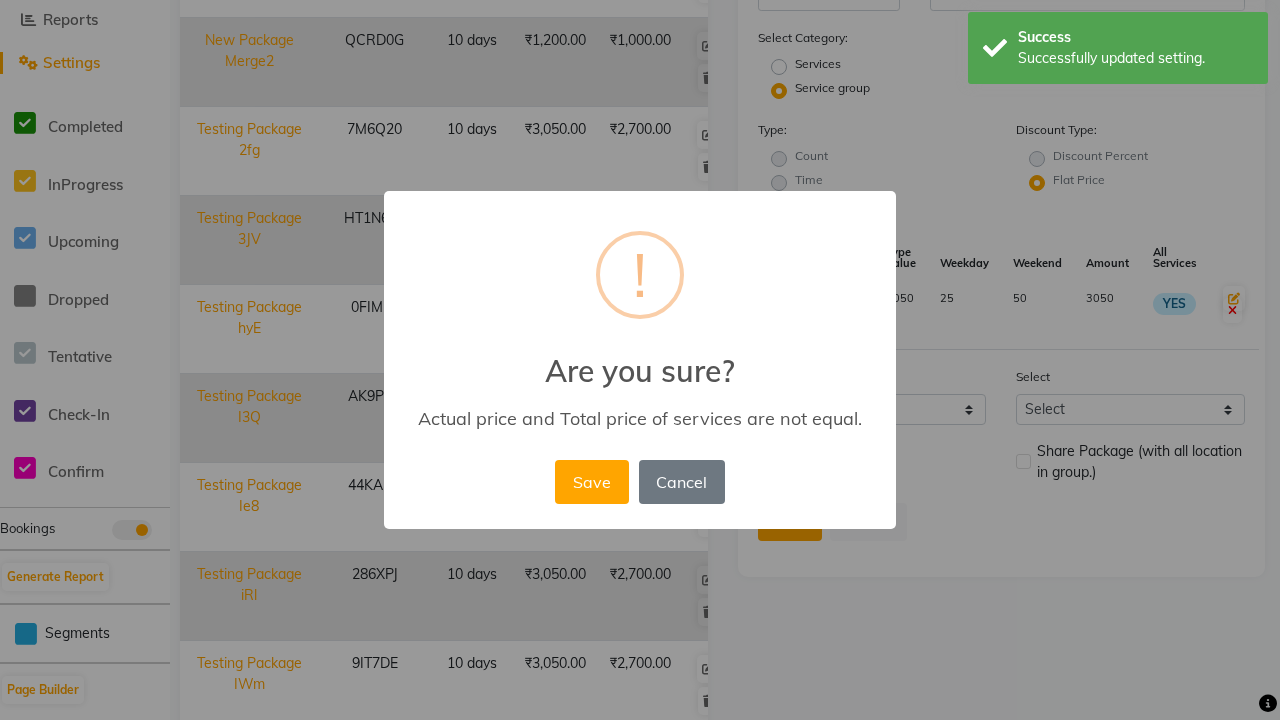 scroll, scrollTop: 527, scrollLeft: 0, axis: vertical 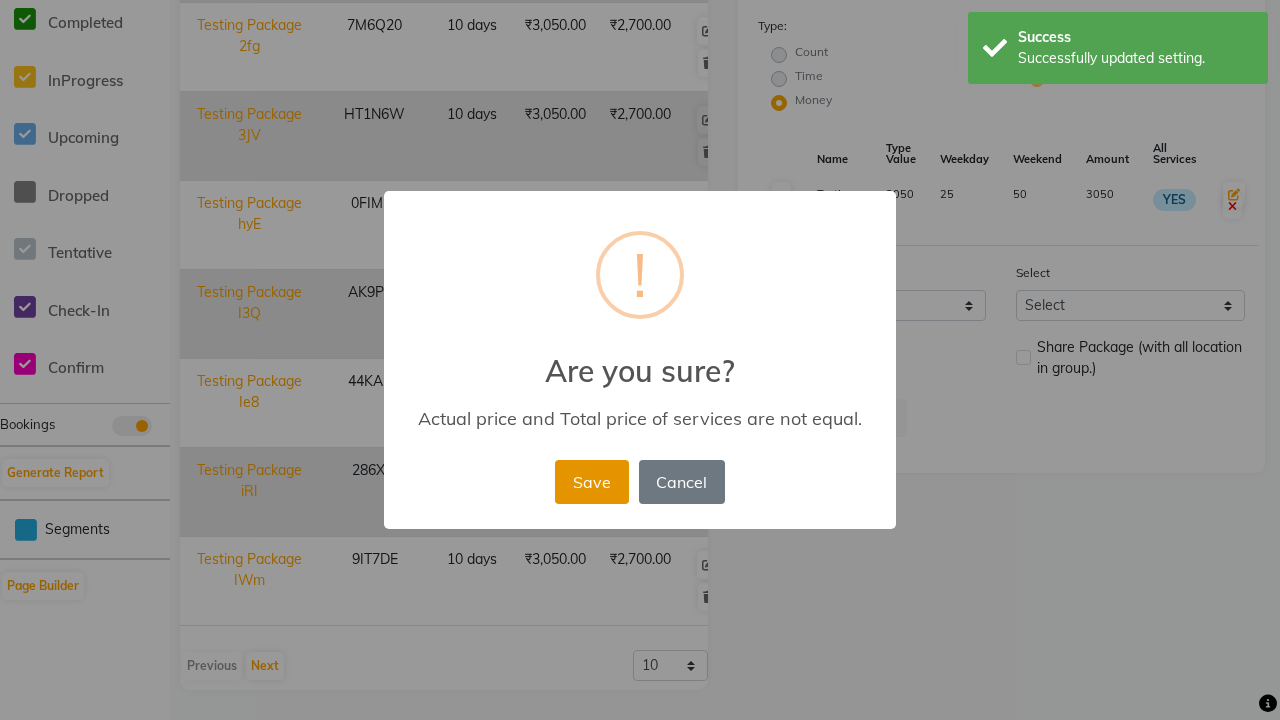 click on "Save" at bounding box center (591, 482) 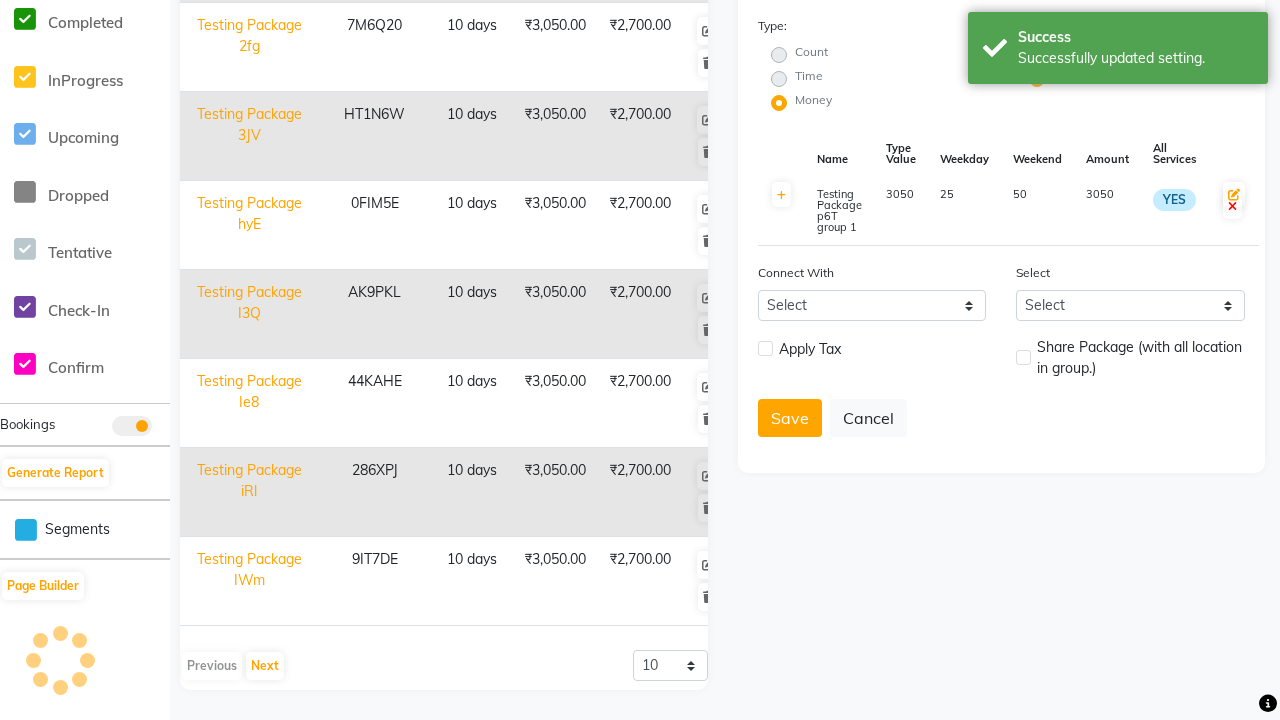 type 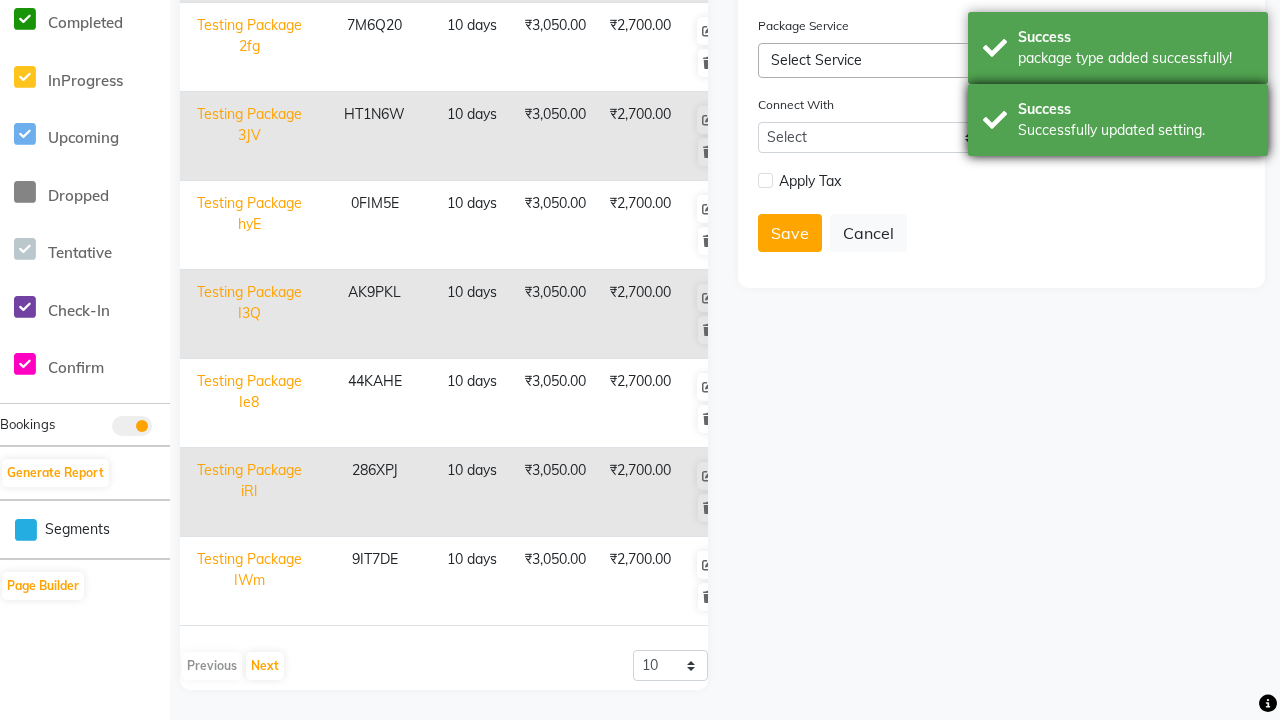click on "Success   Successfully updated setting." at bounding box center (1118, 120) 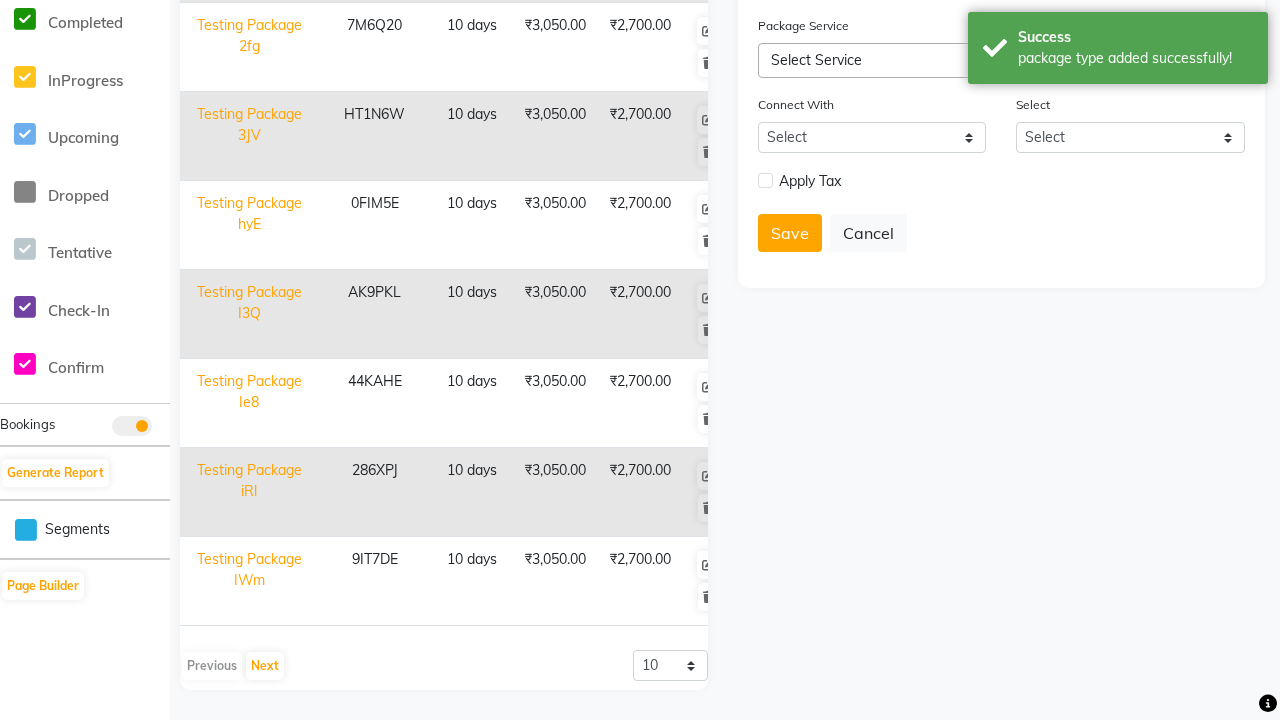 click at bounding box center (32, -491) 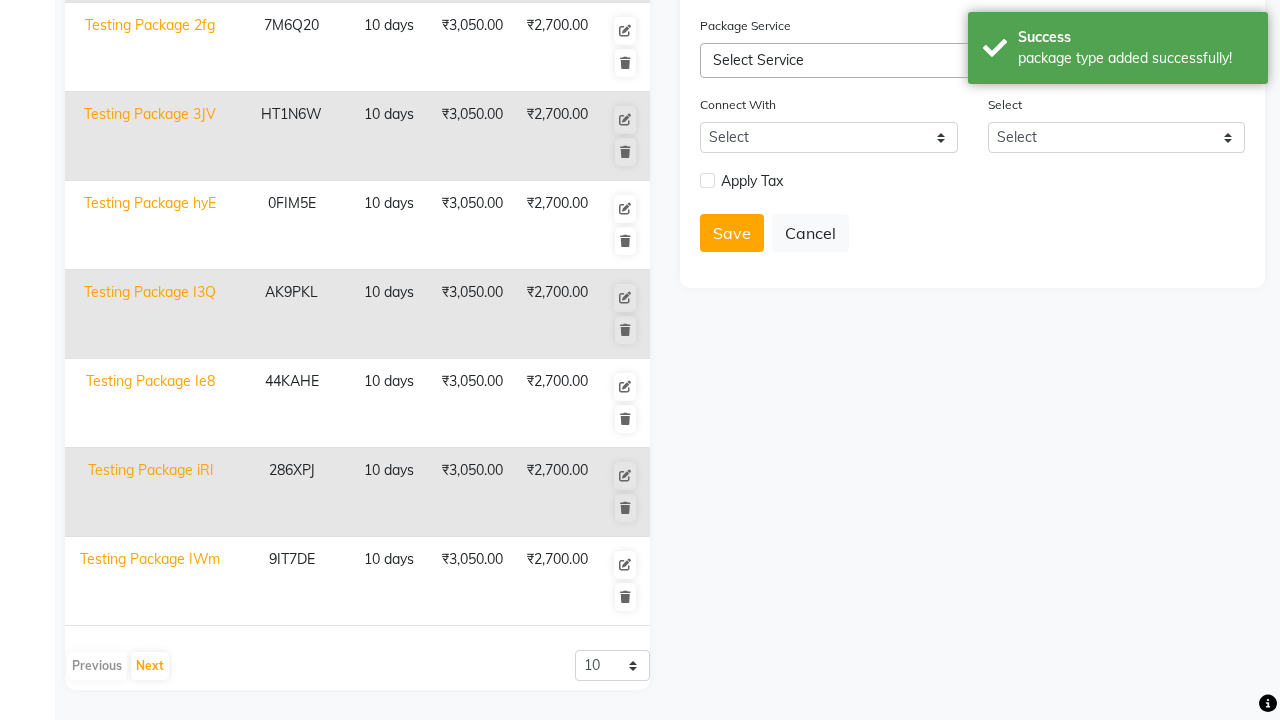 scroll, scrollTop: 0, scrollLeft: 0, axis: both 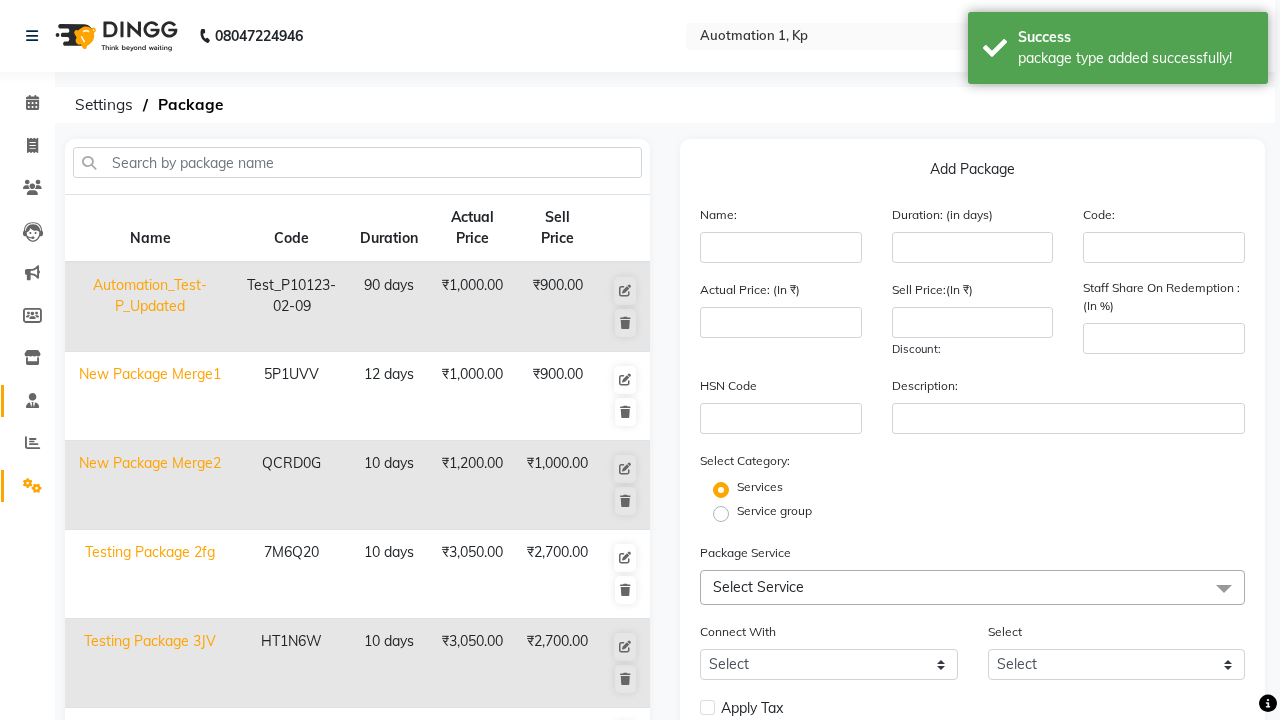 click 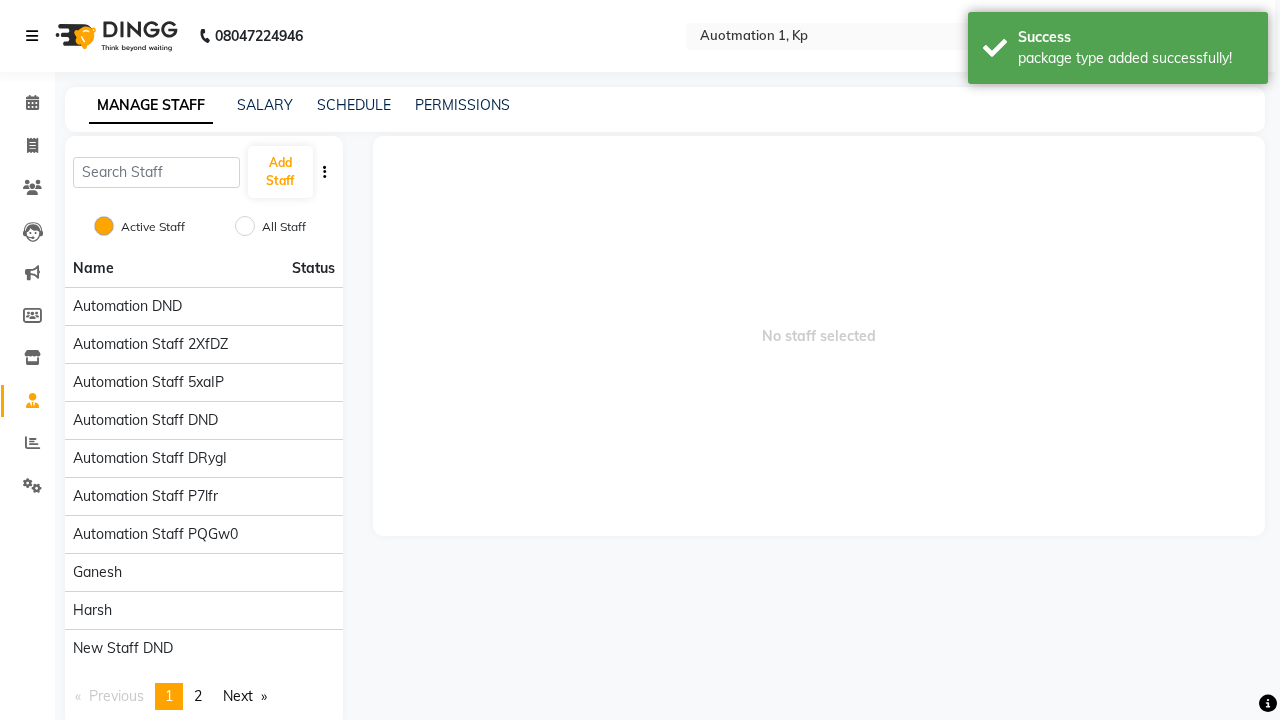click at bounding box center [32, 36] 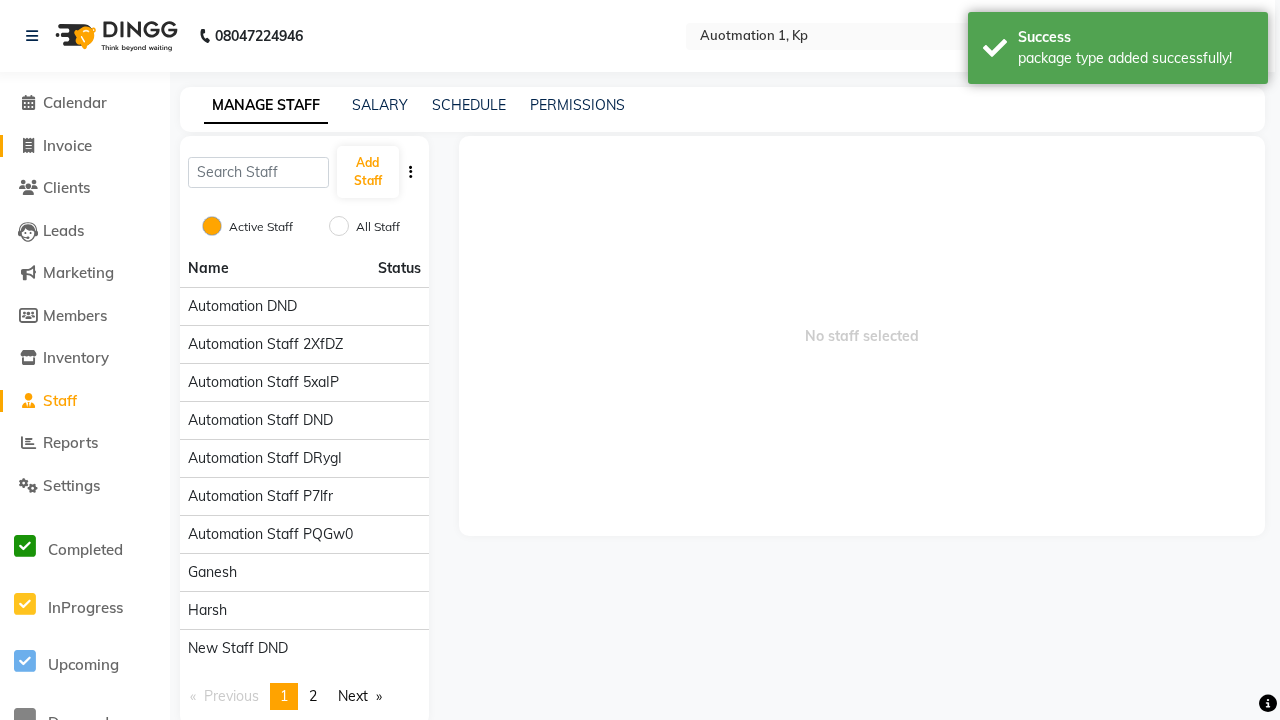 click on "Invoice" 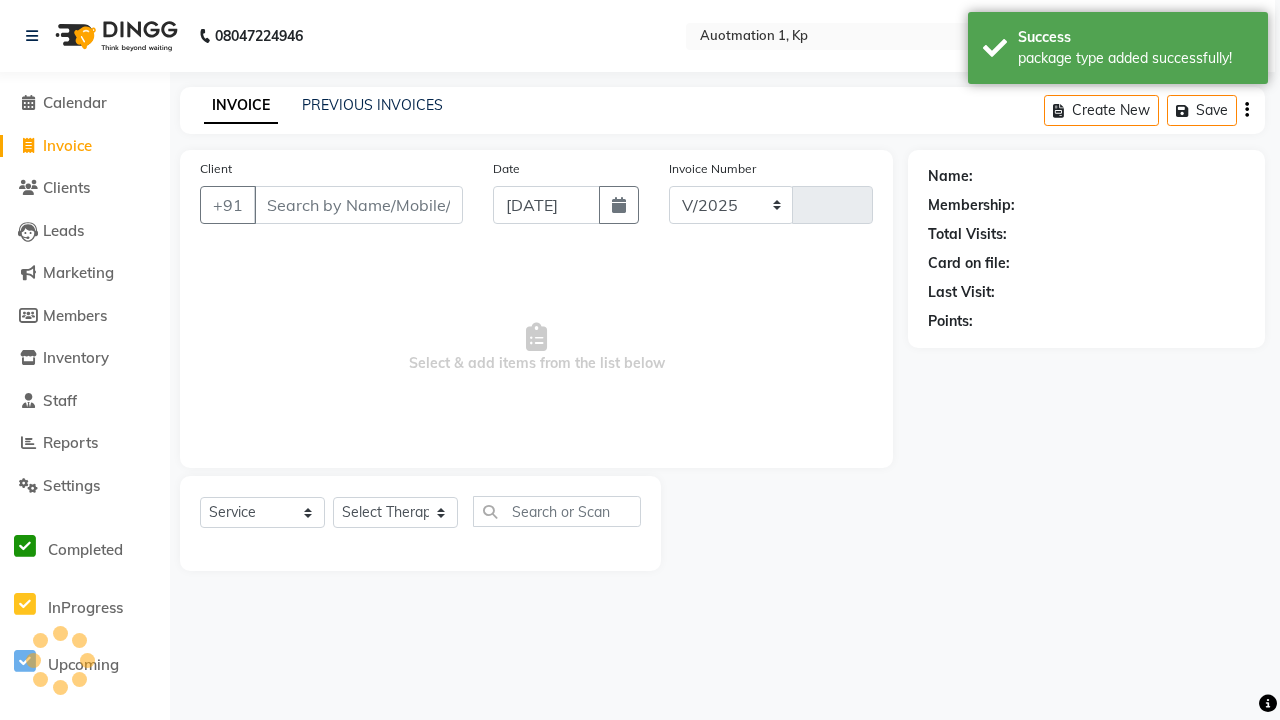 select on "150" 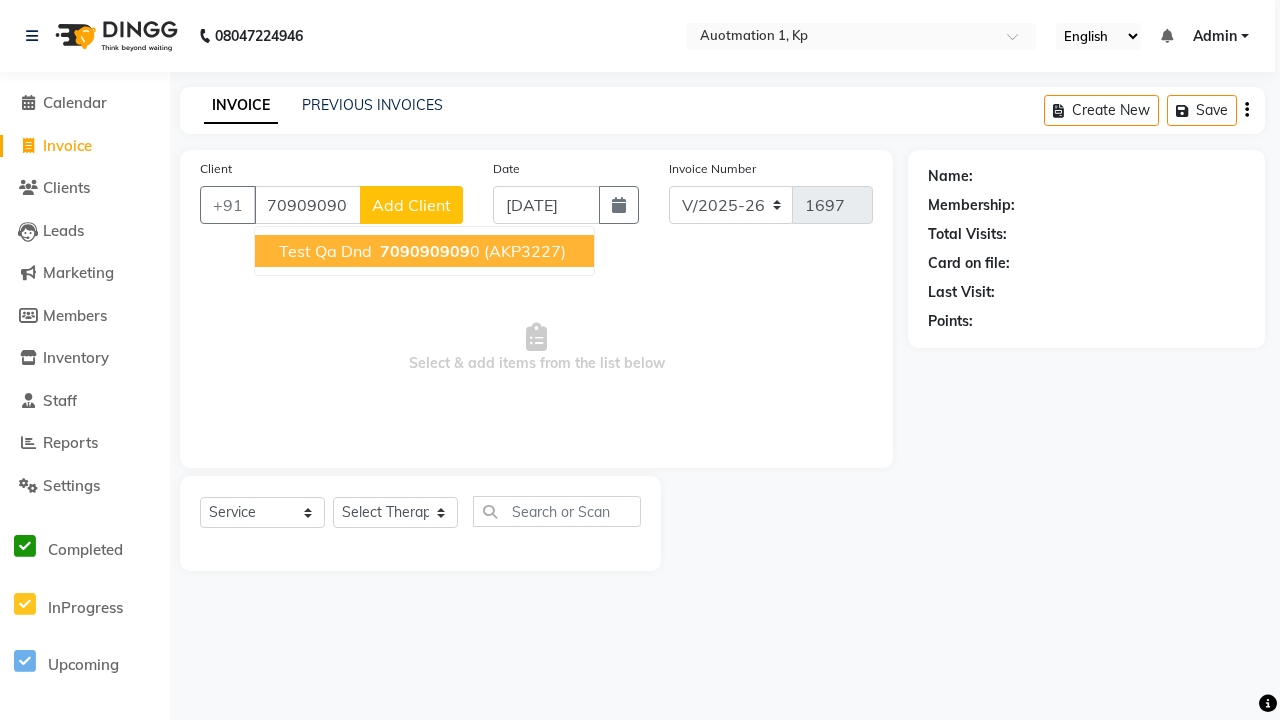 click on "709090909" at bounding box center (425, 251) 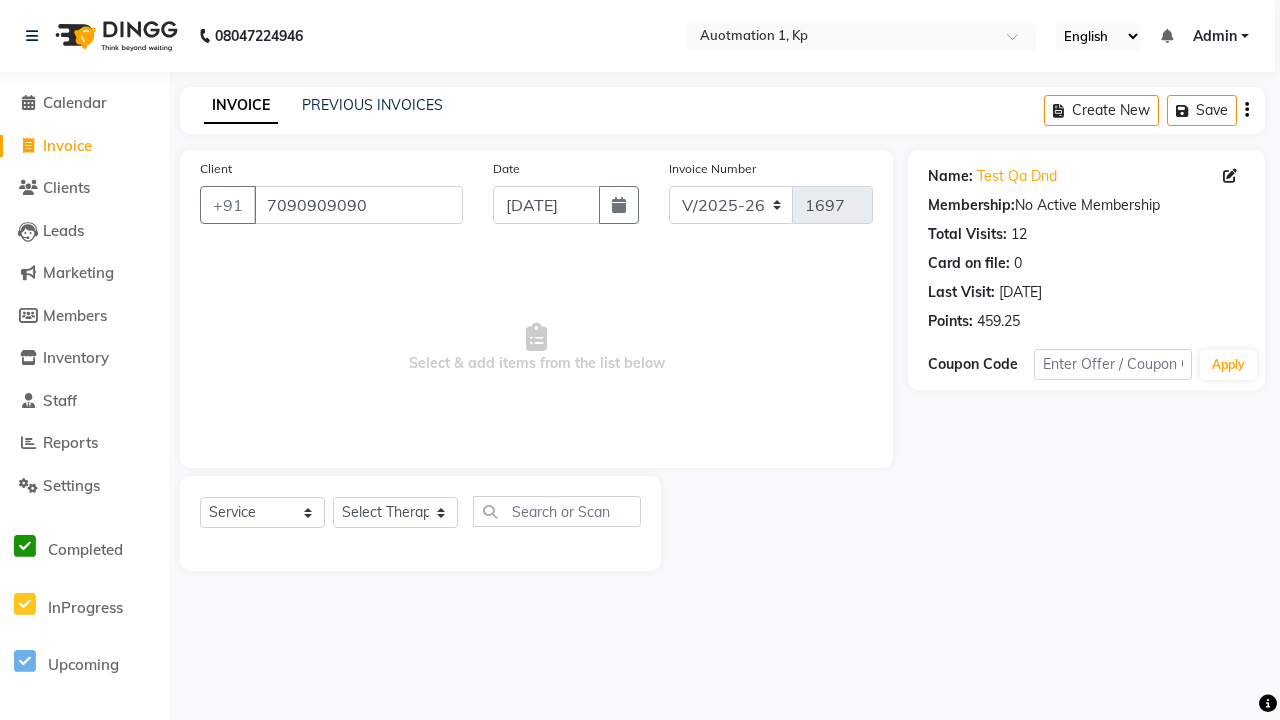 select on "package" 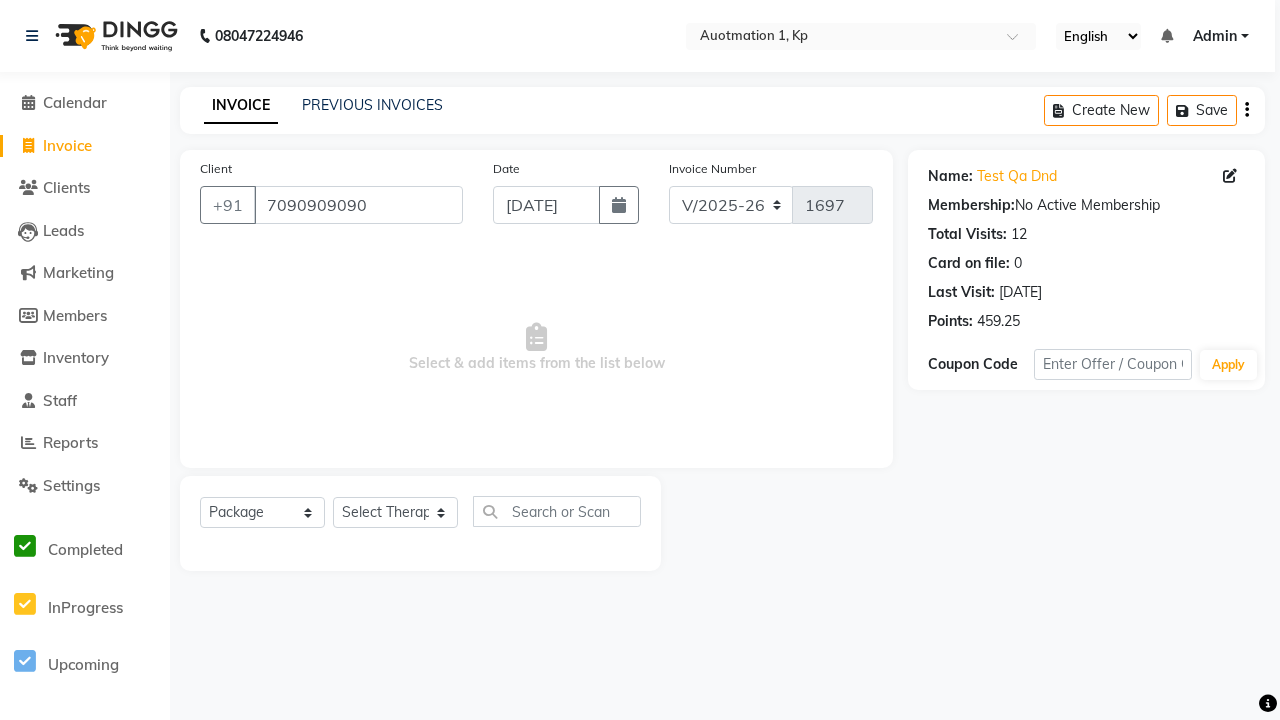 select on "5105" 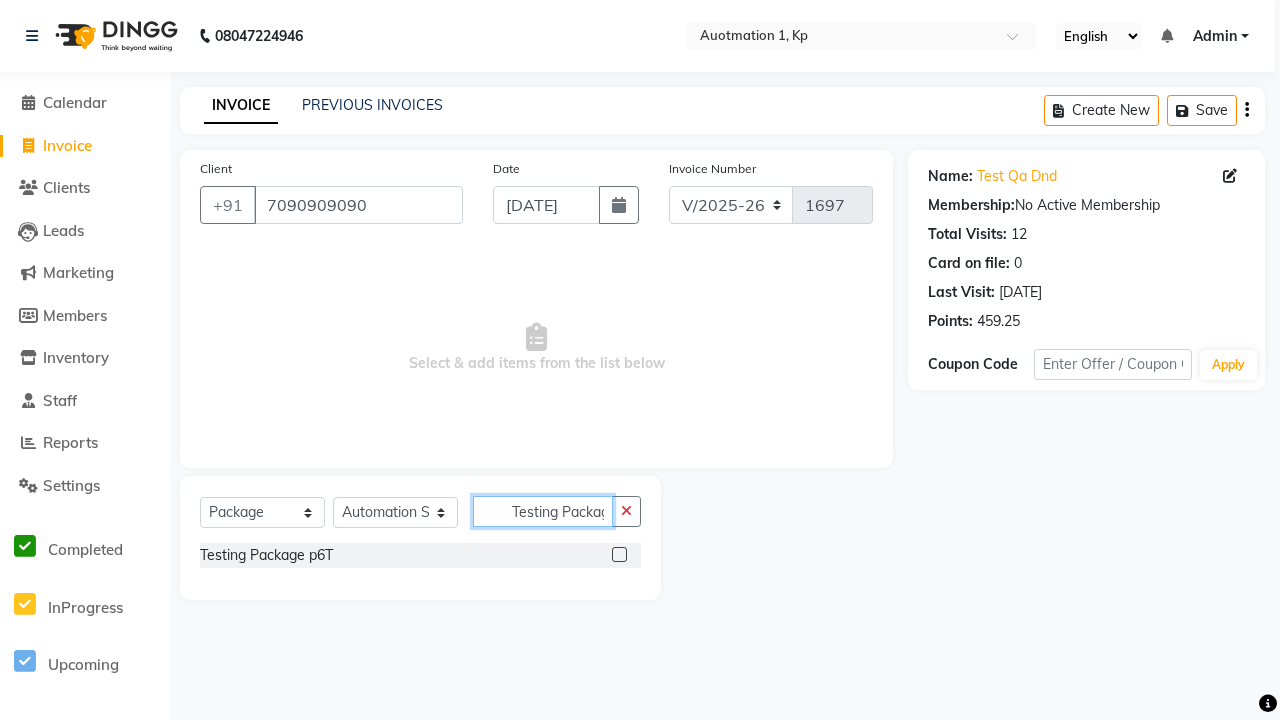 scroll, scrollTop: 0, scrollLeft: 13, axis: horizontal 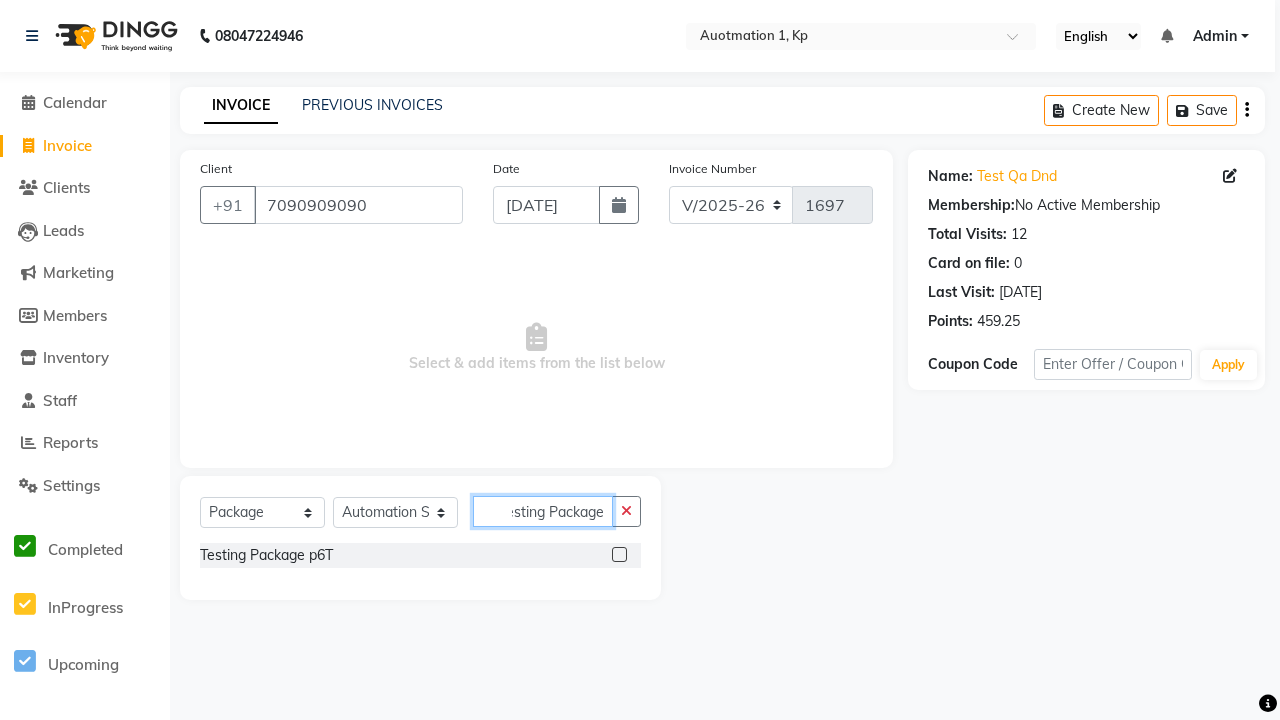 type on "Testing Package p6T" 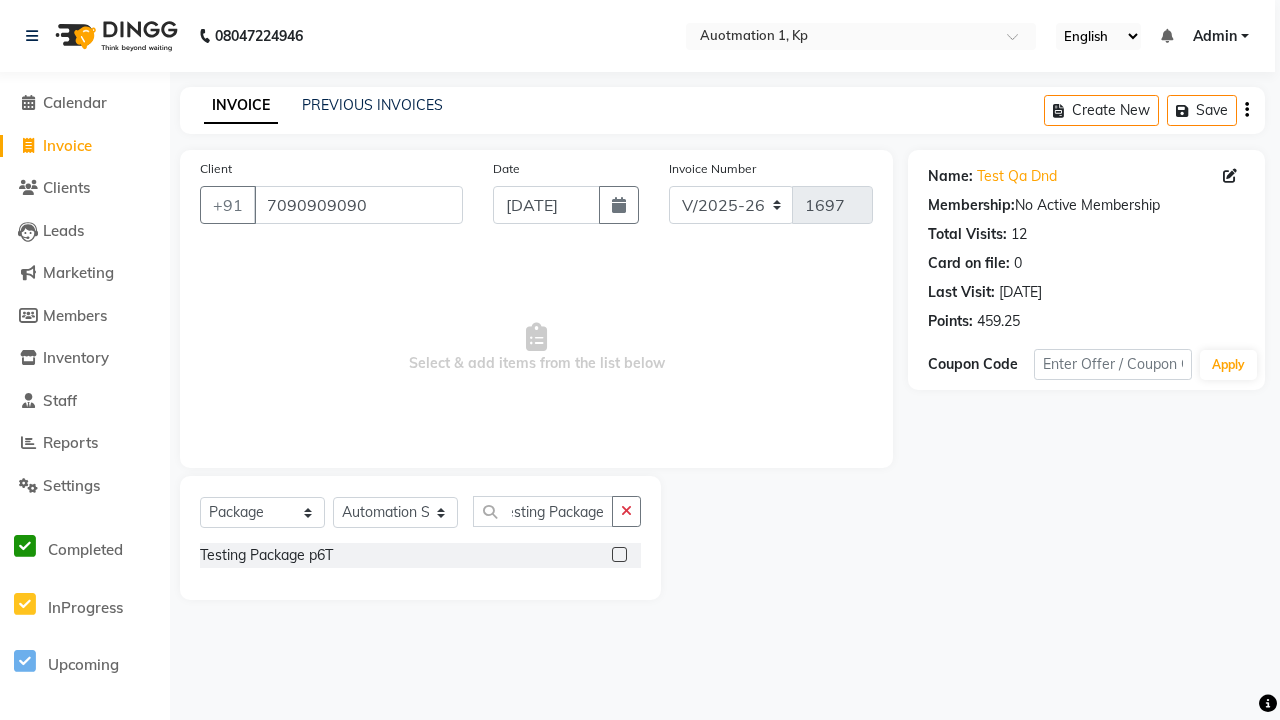 click 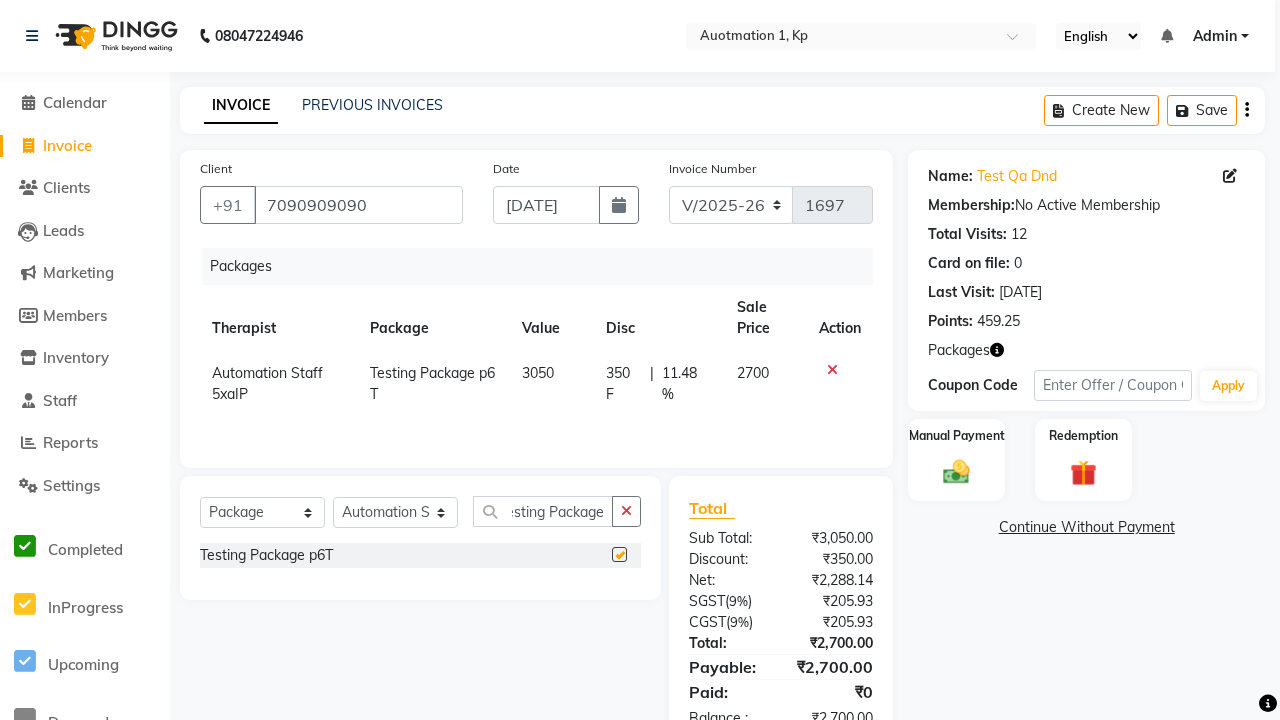scroll, scrollTop: 0, scrollLeft: 0, axis: both 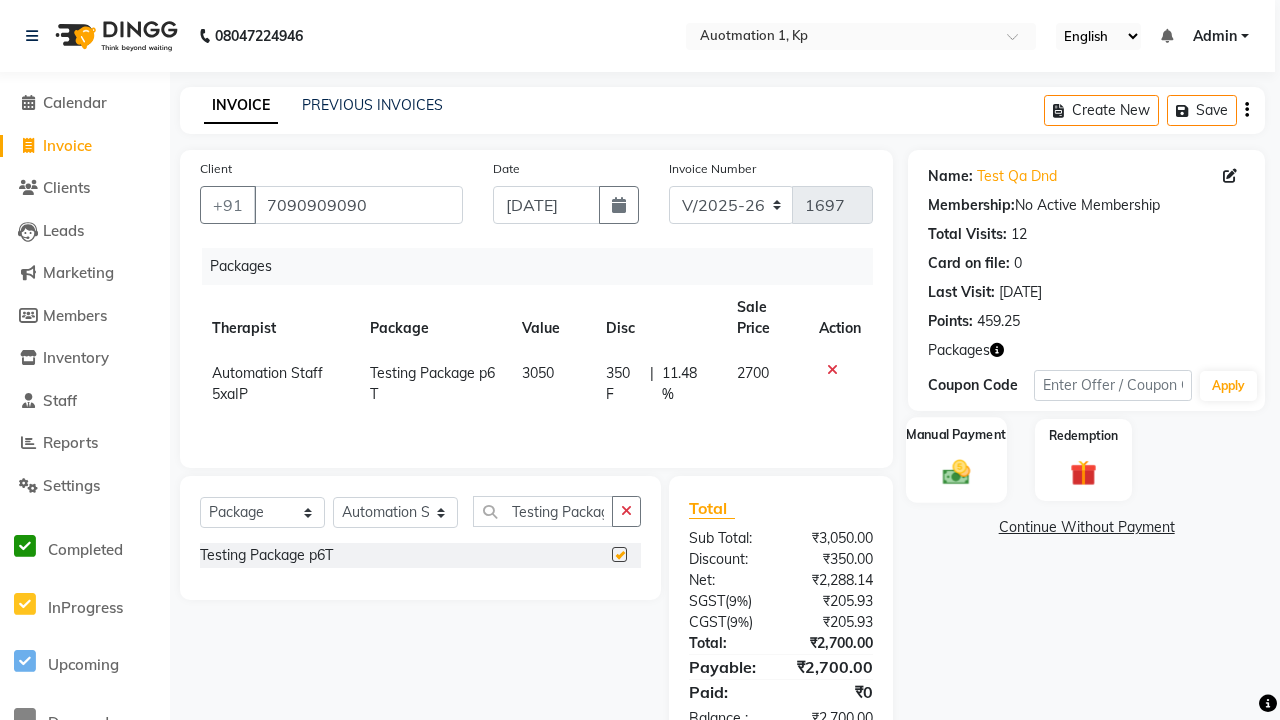 click 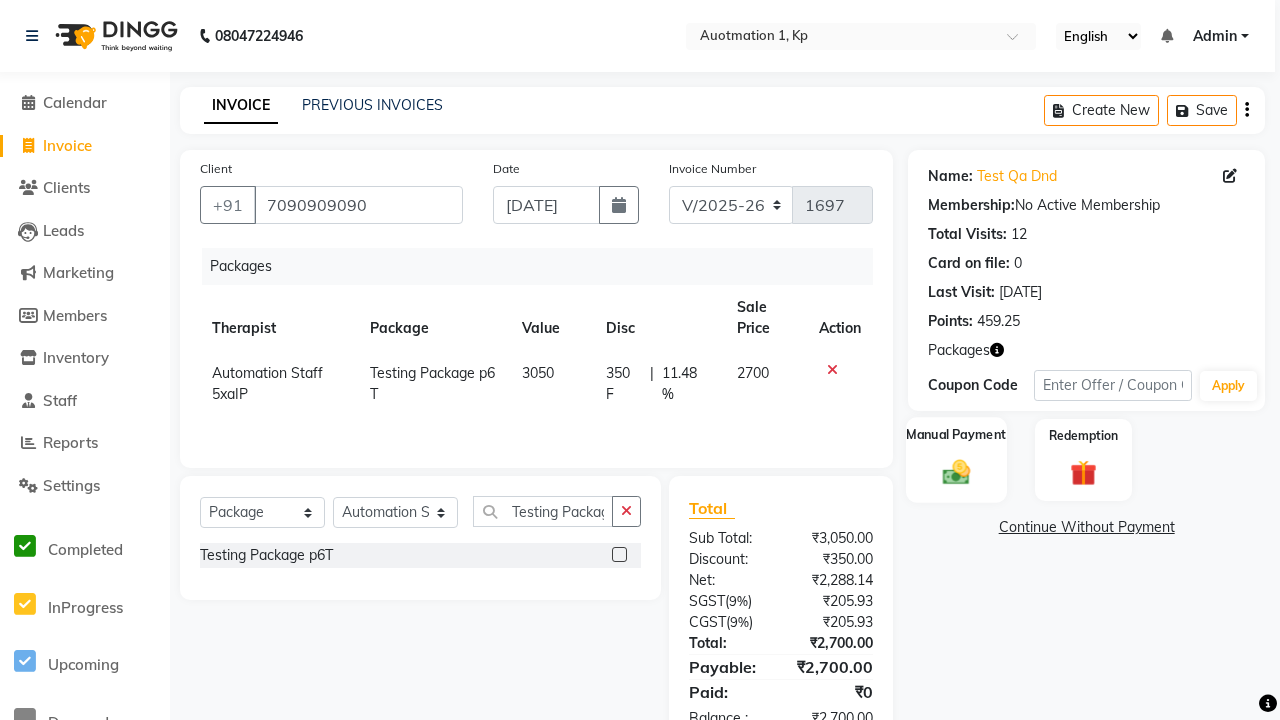 checkbox on "false" 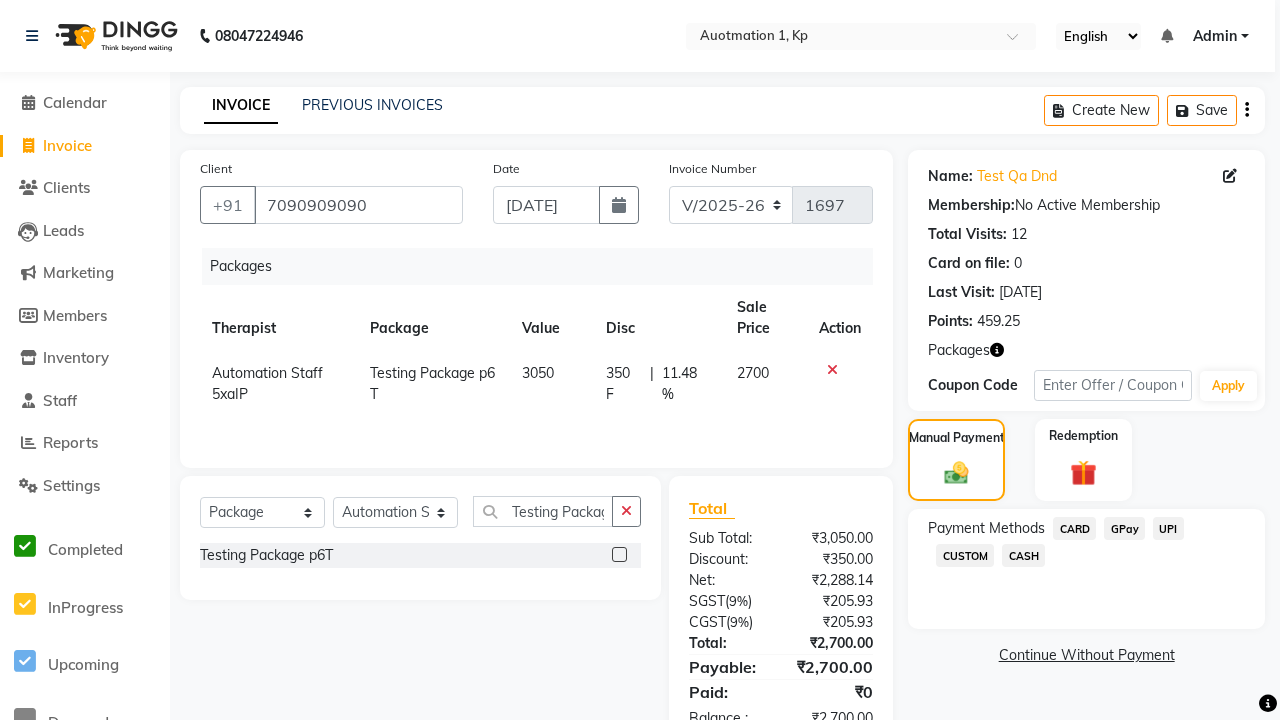 click on "CARD" 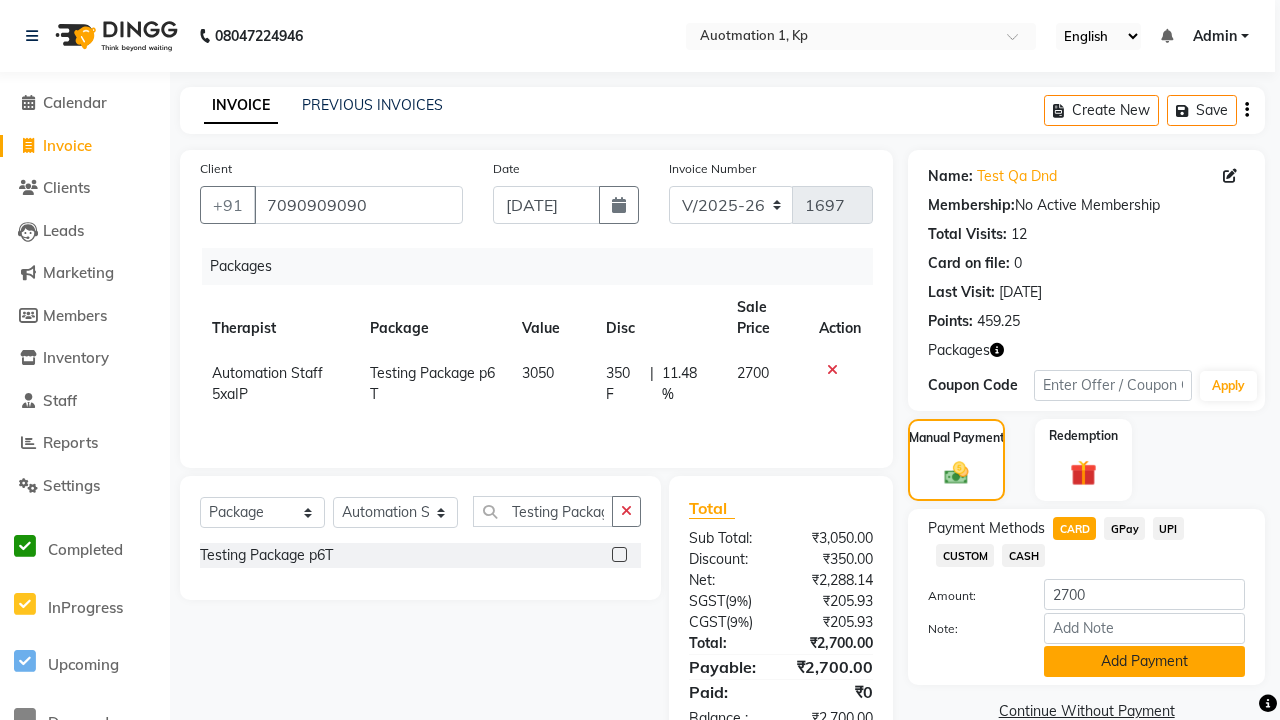 click on "Add Payment" 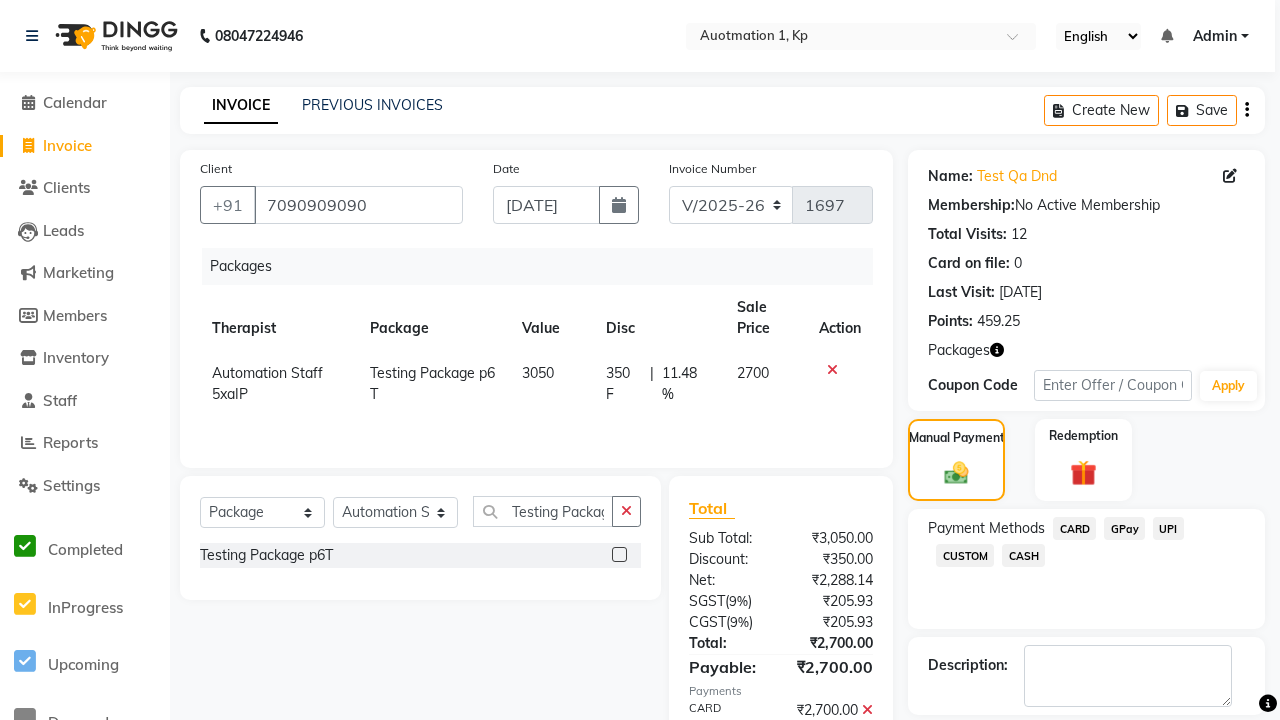 click 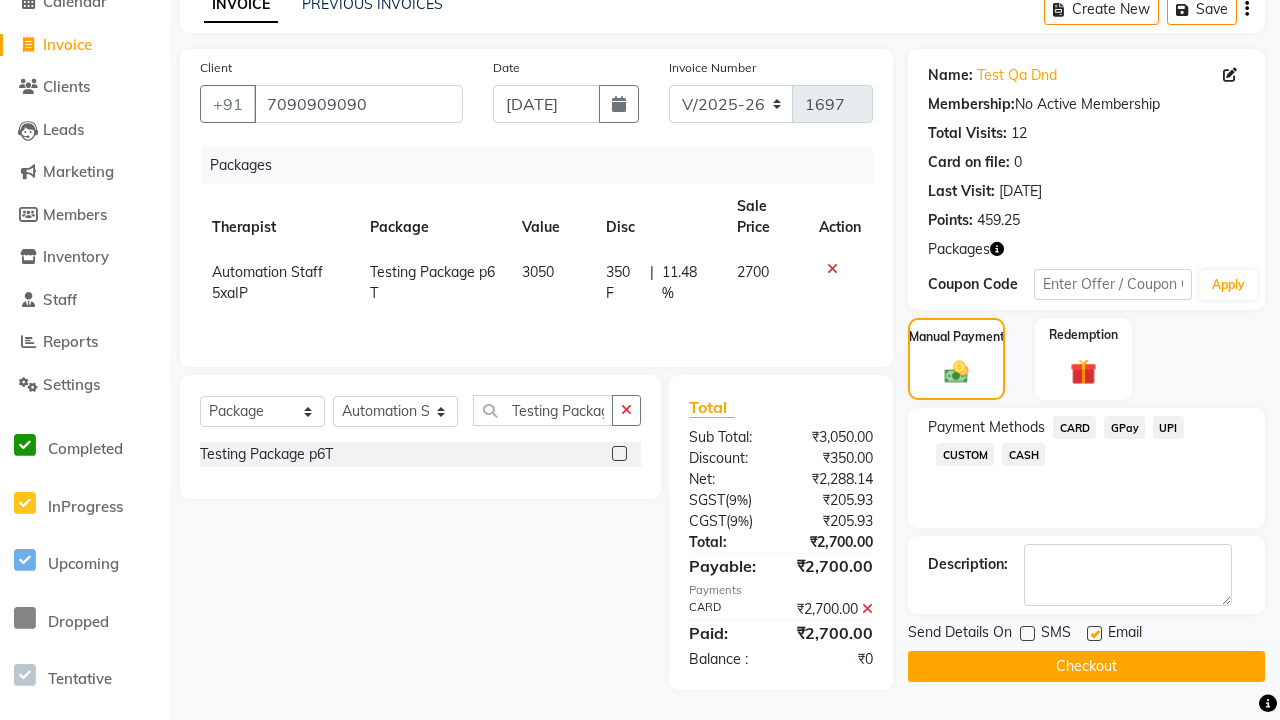 click 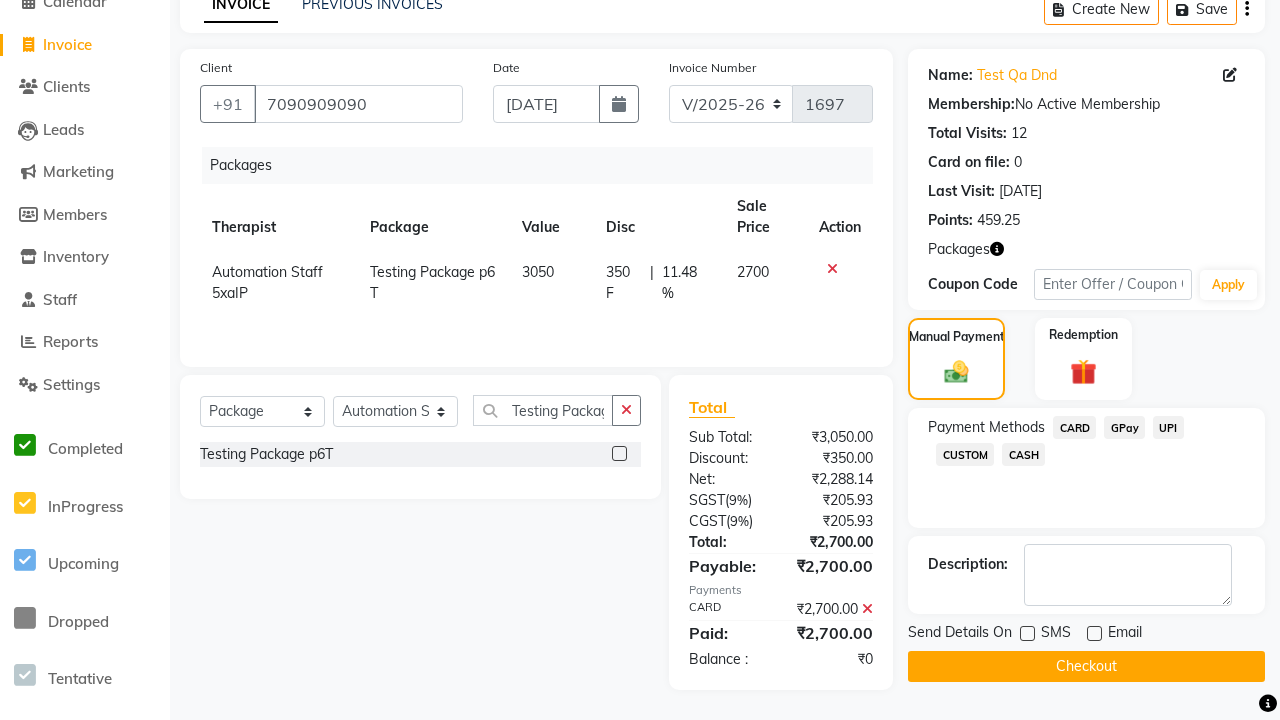 click on "Checkout" 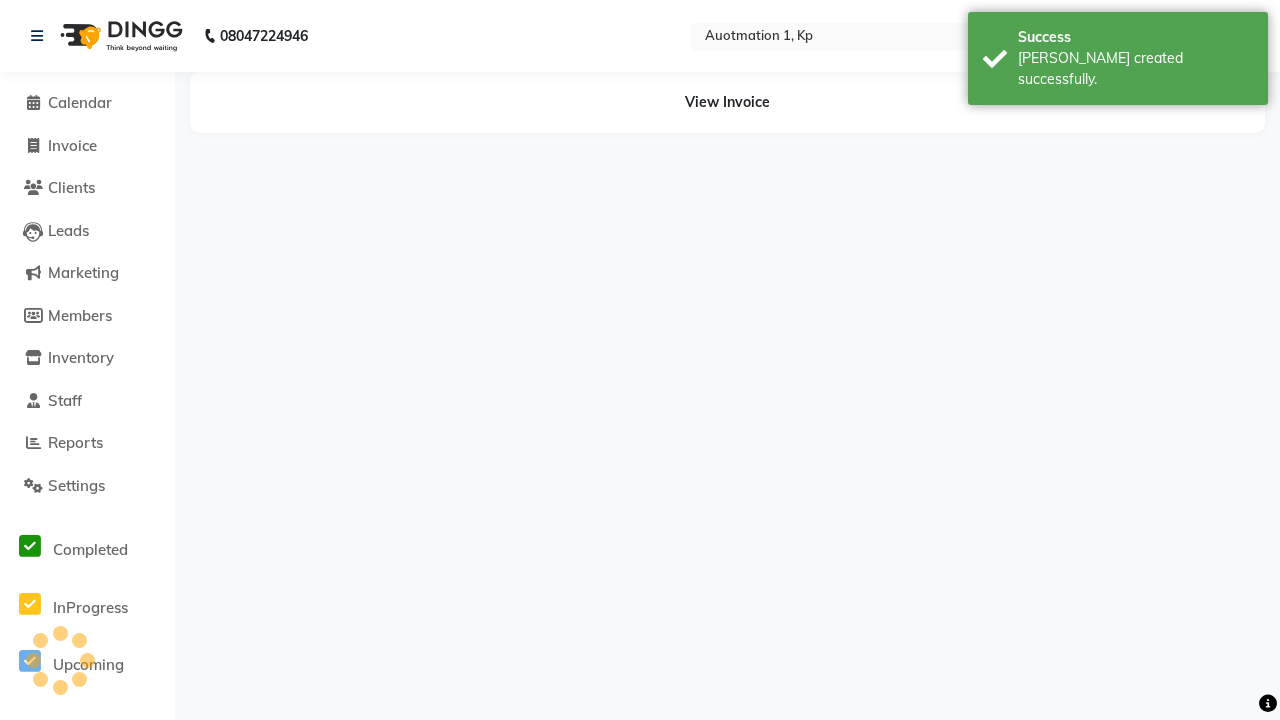 scroll, scrollTop: 0, scrollLeft: 0, axis: both 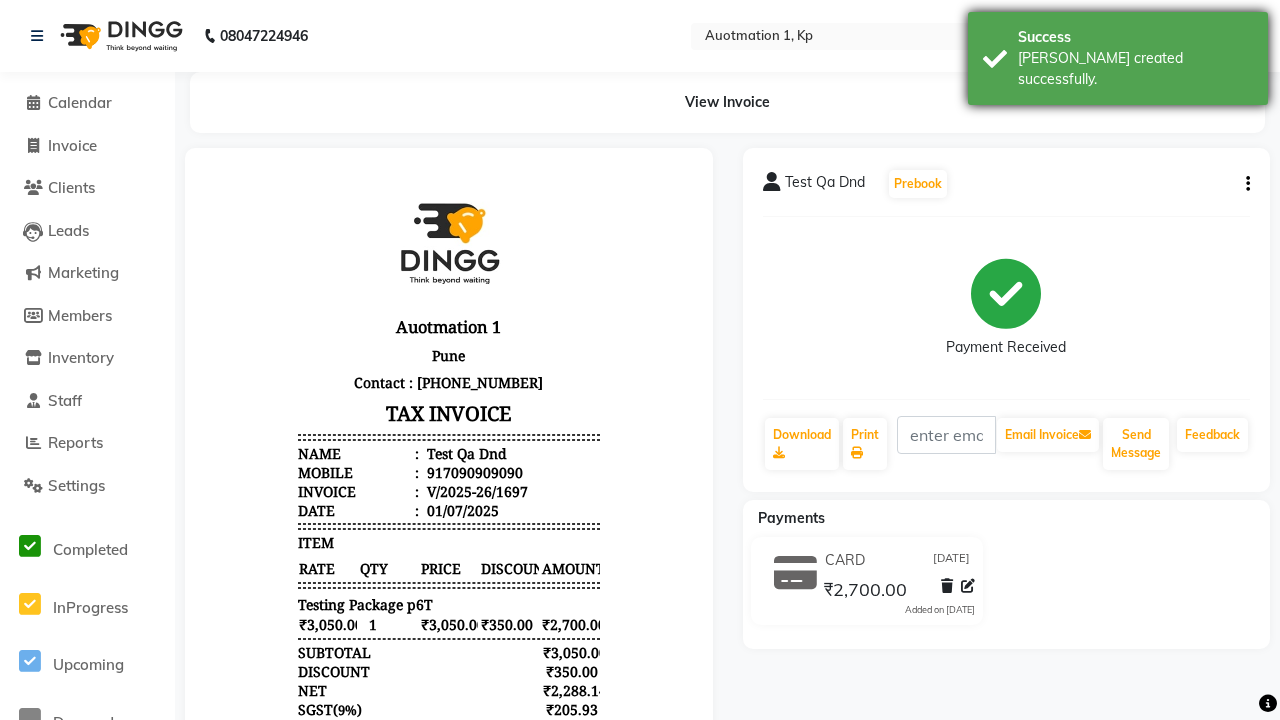 click on "[PERSON_NAME] created successfully." at bounding box center [1135, 69] 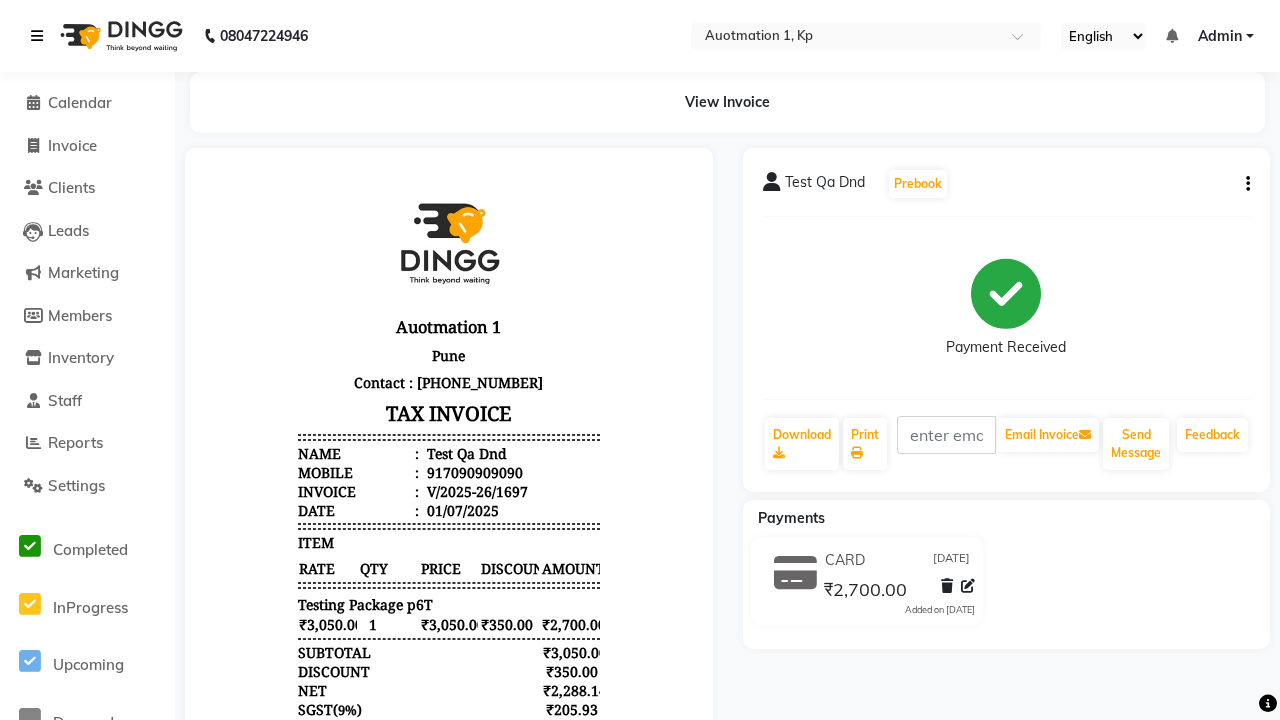 click at bounding box center [37, 36] 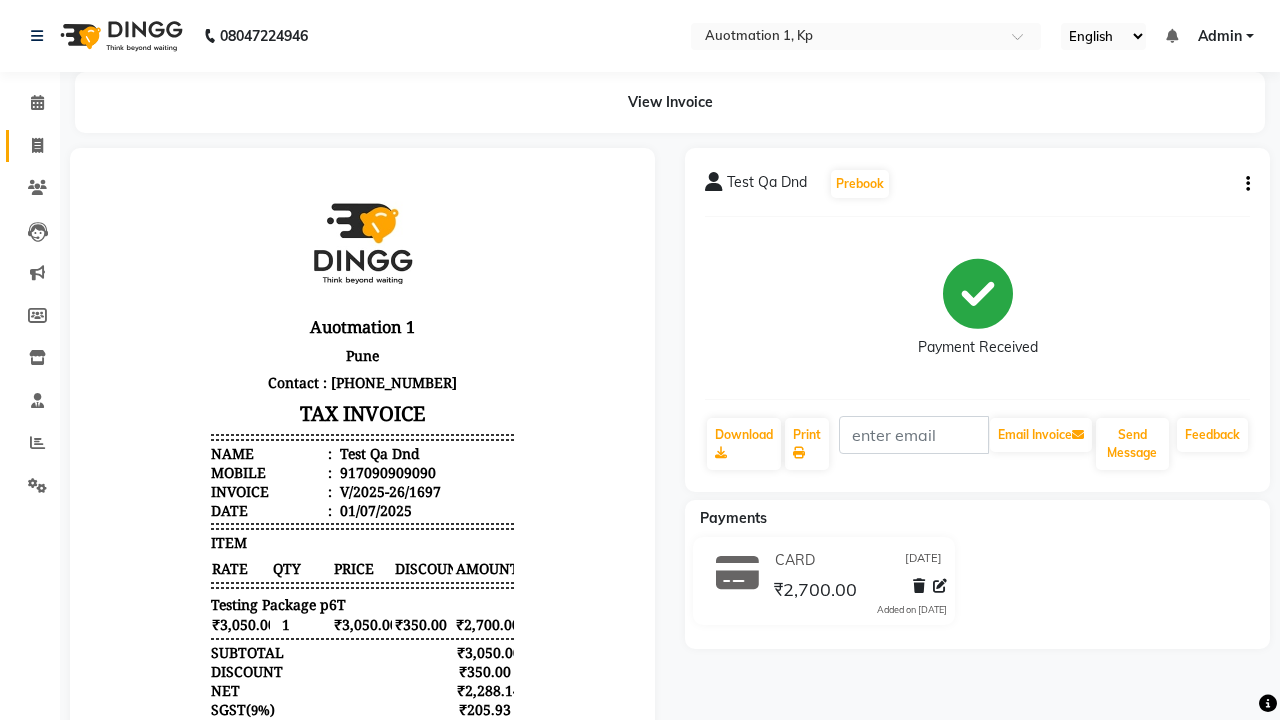 click 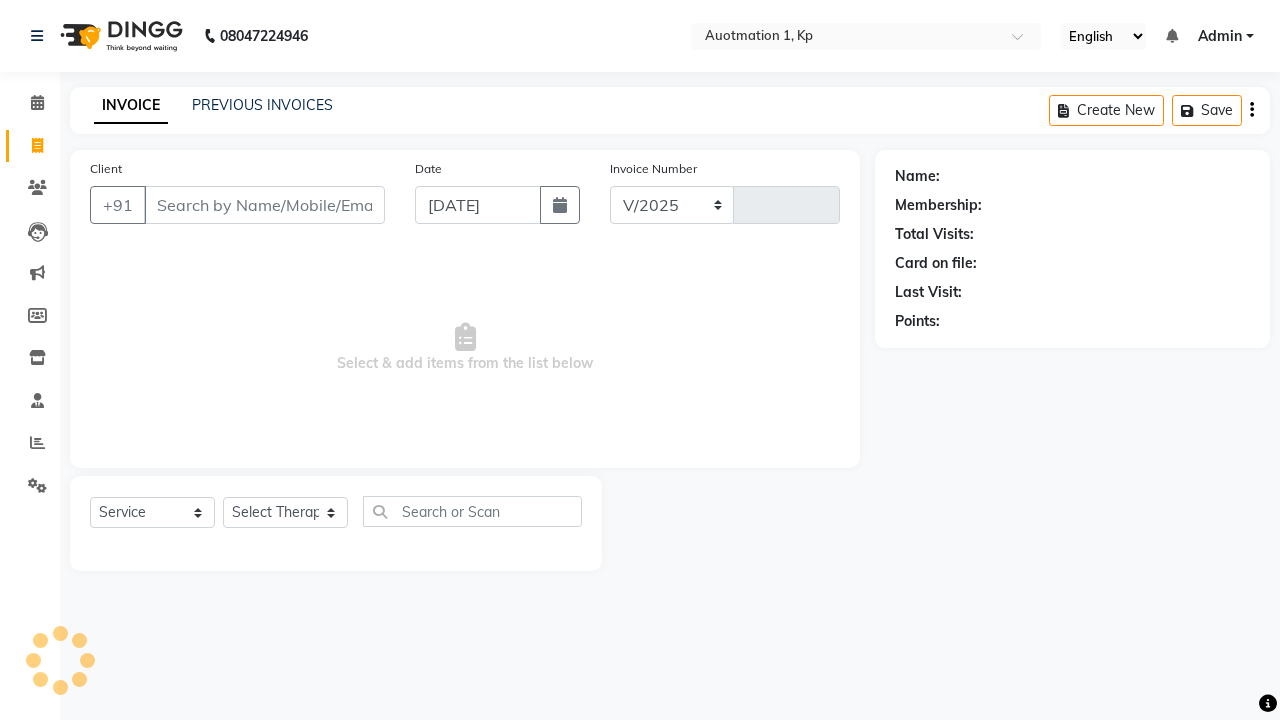 select on "150" 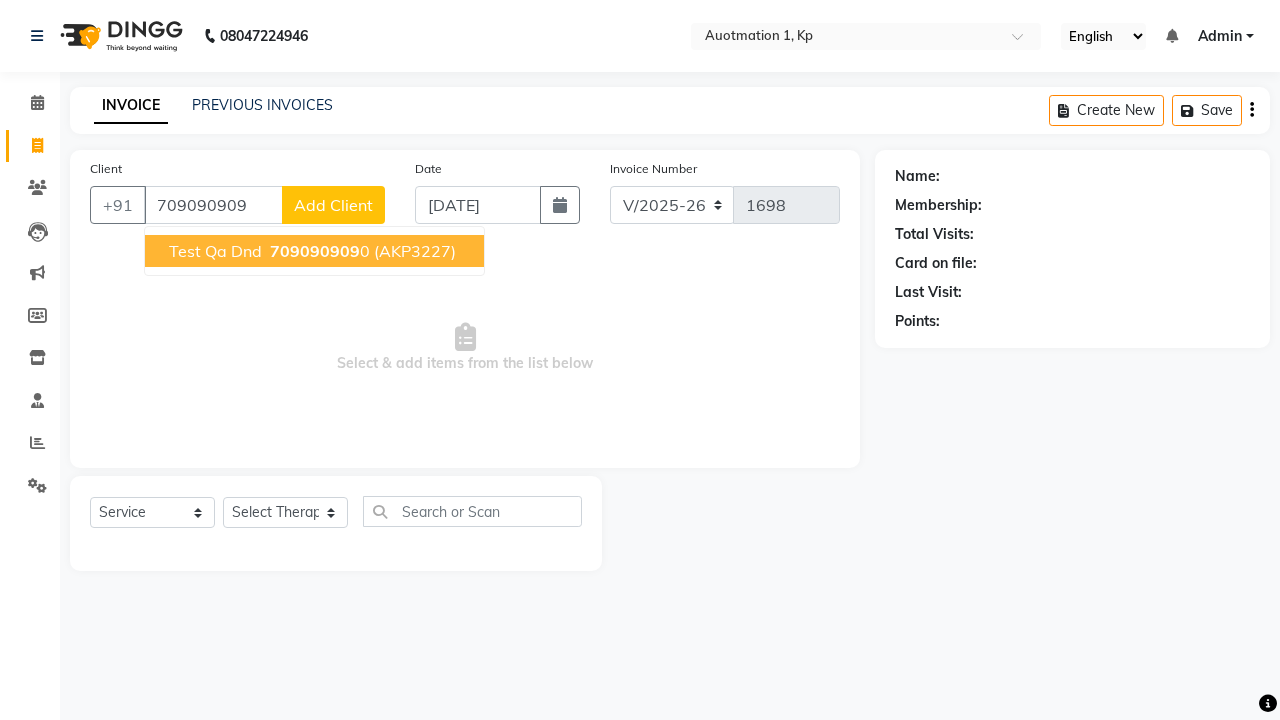 click on "709090909" at bounding box center [315, 251] 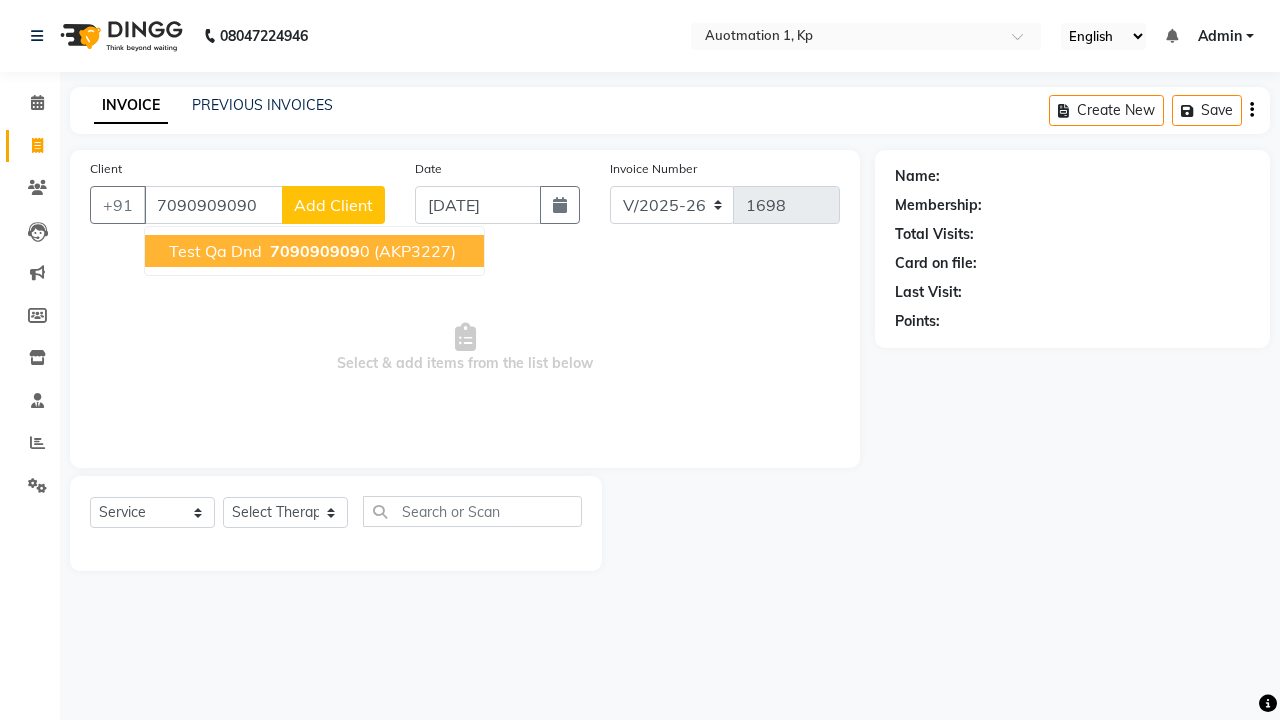 type on "7090909090" 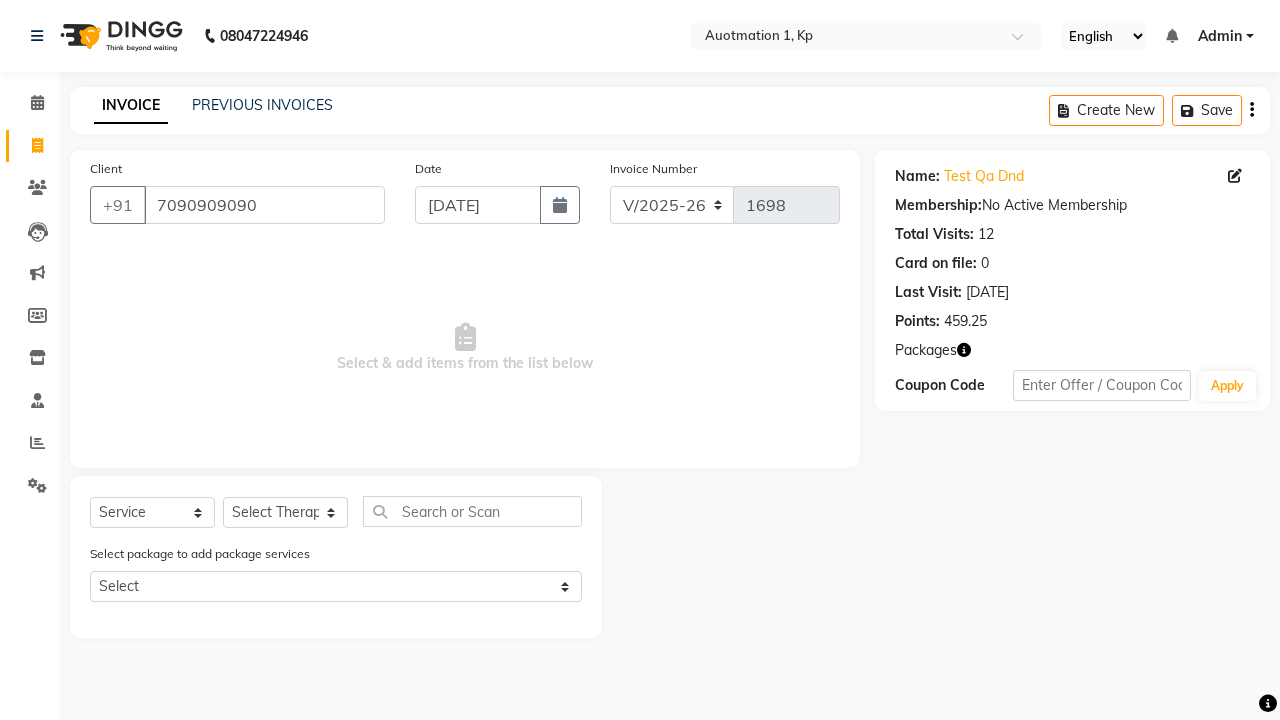 select on "5105" 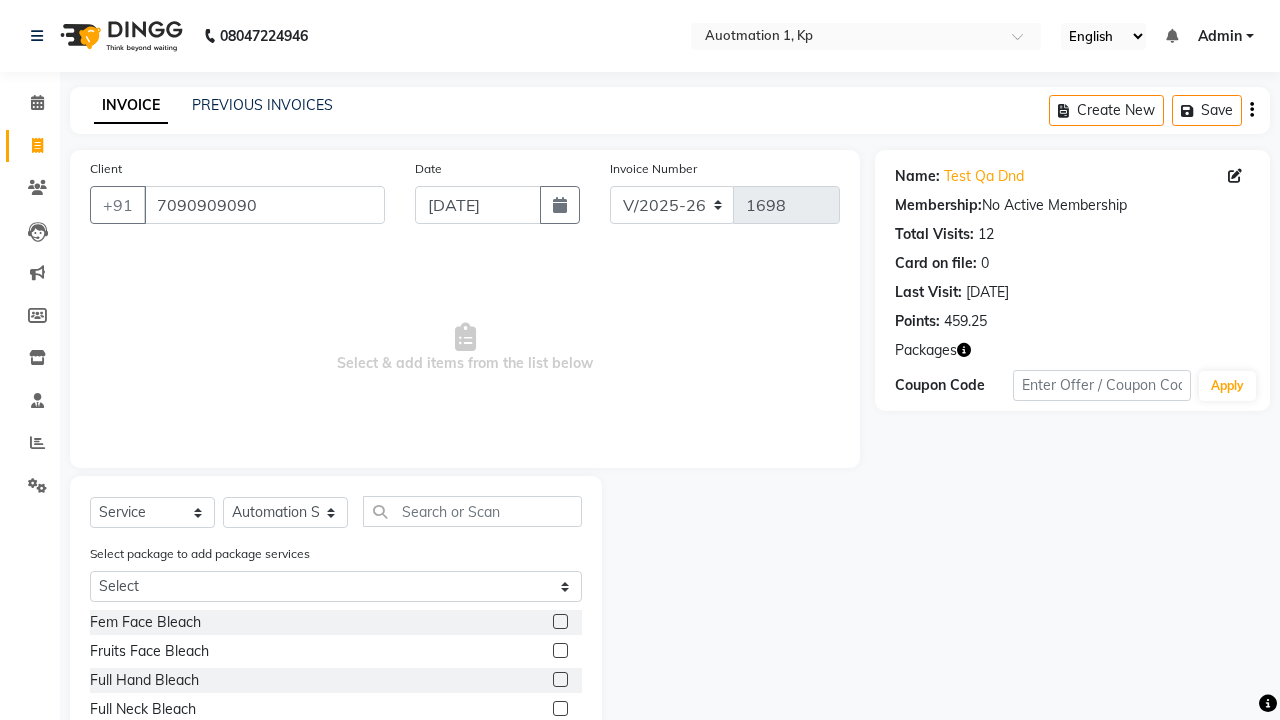 click 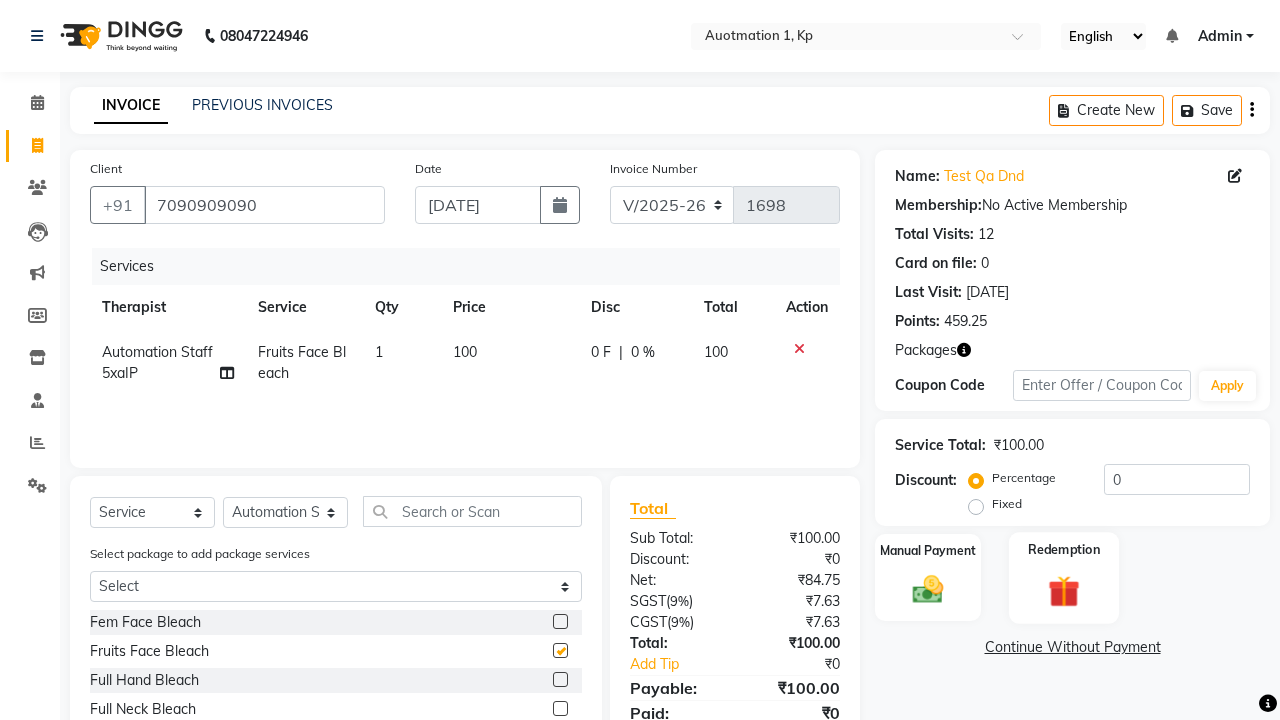 click 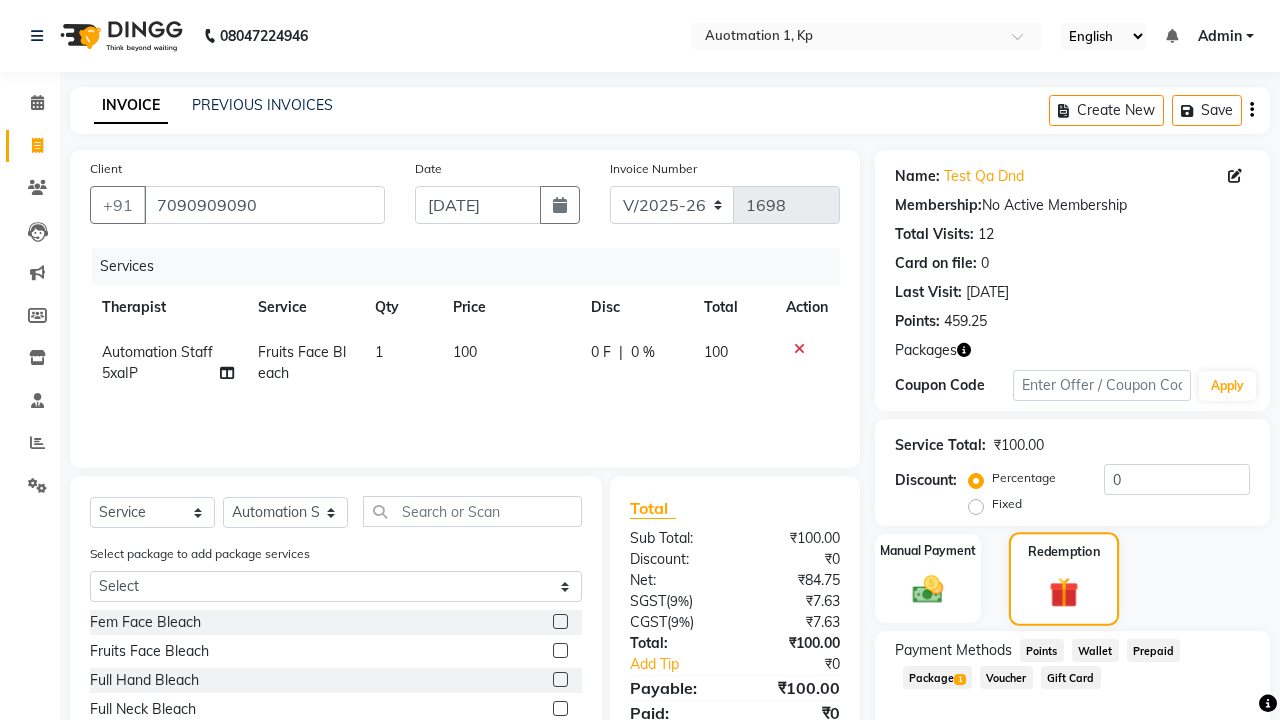 checkbox on "false" 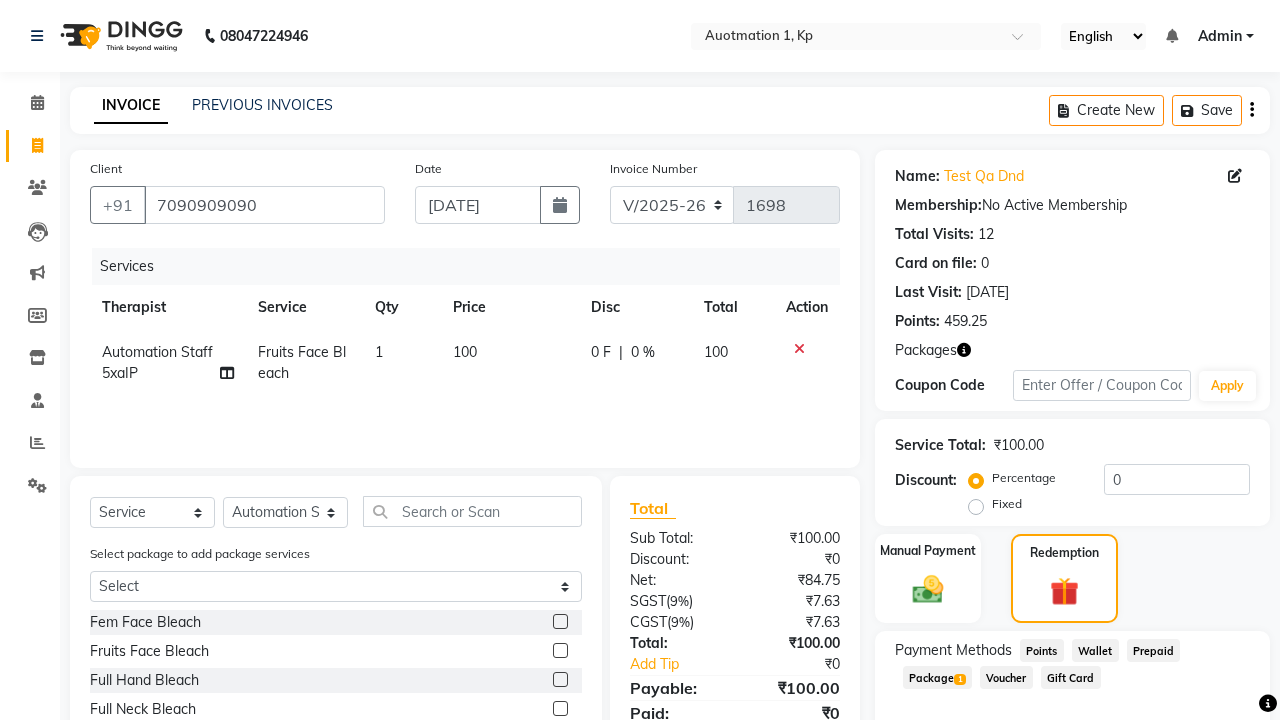 click on "Package  1" 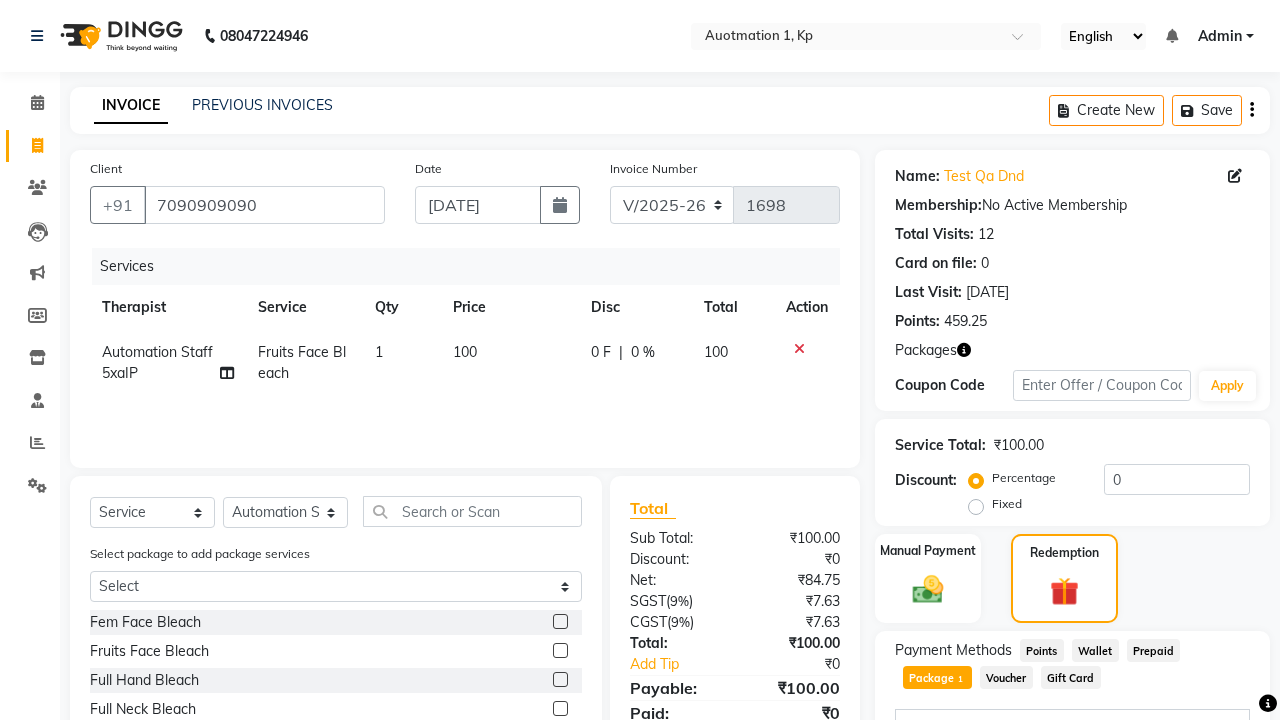 click on "Apply" at bounding box center (1197, 758) 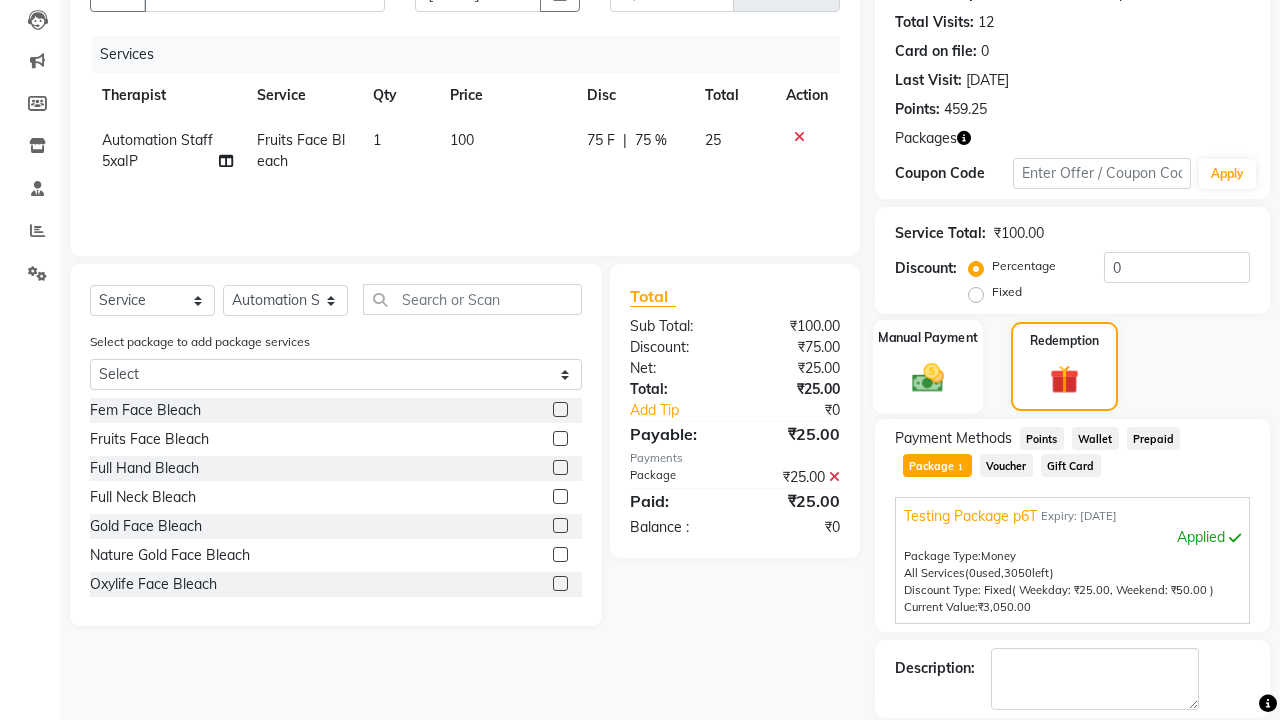 click 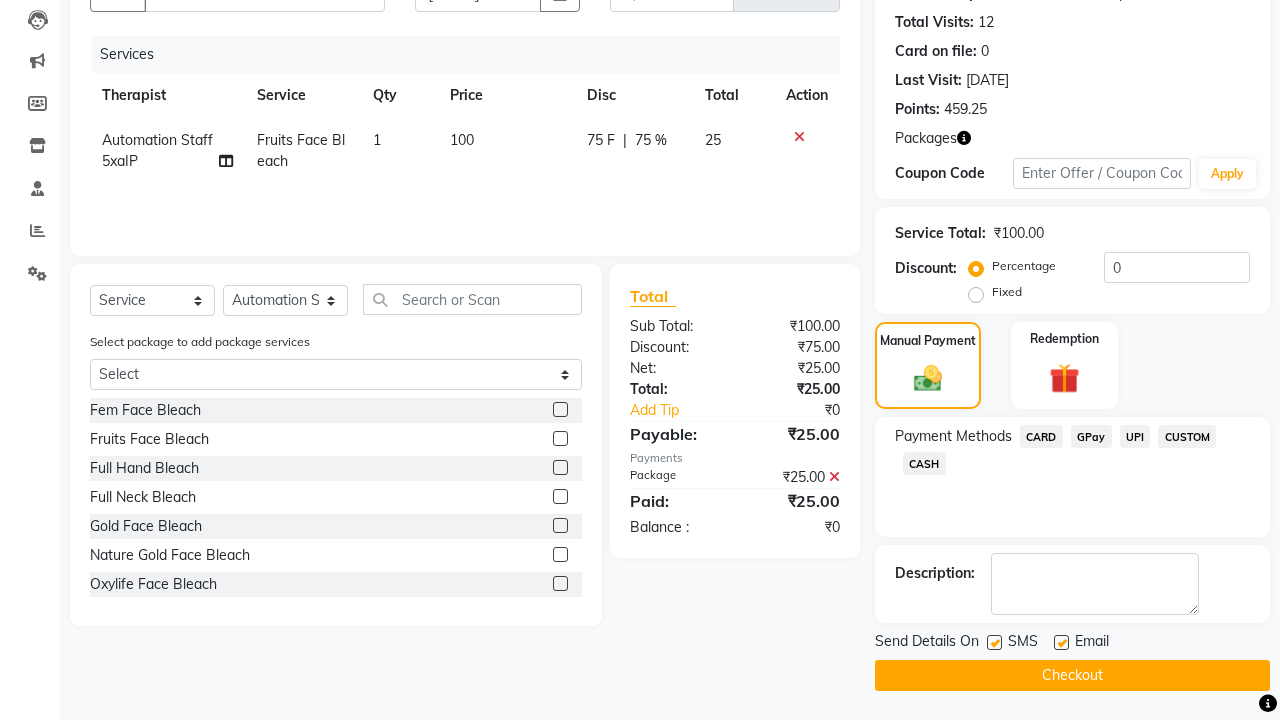 click on "CARD" 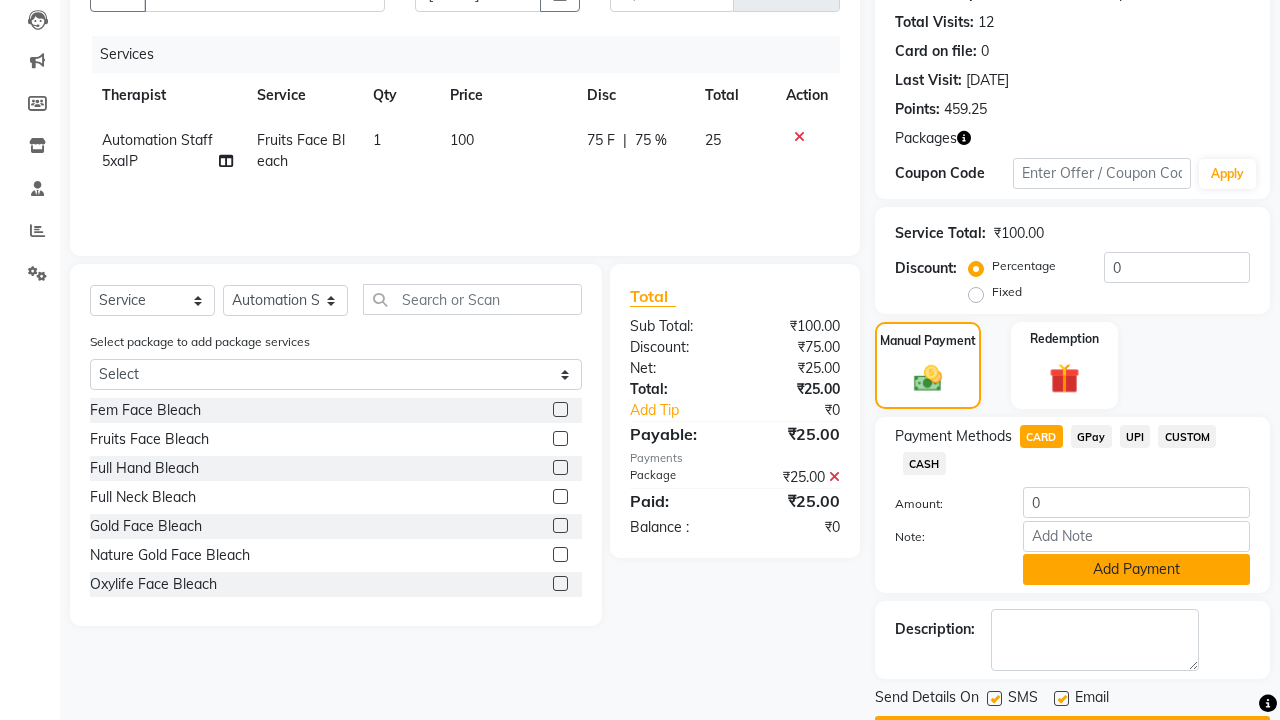 click on "Add Payment" 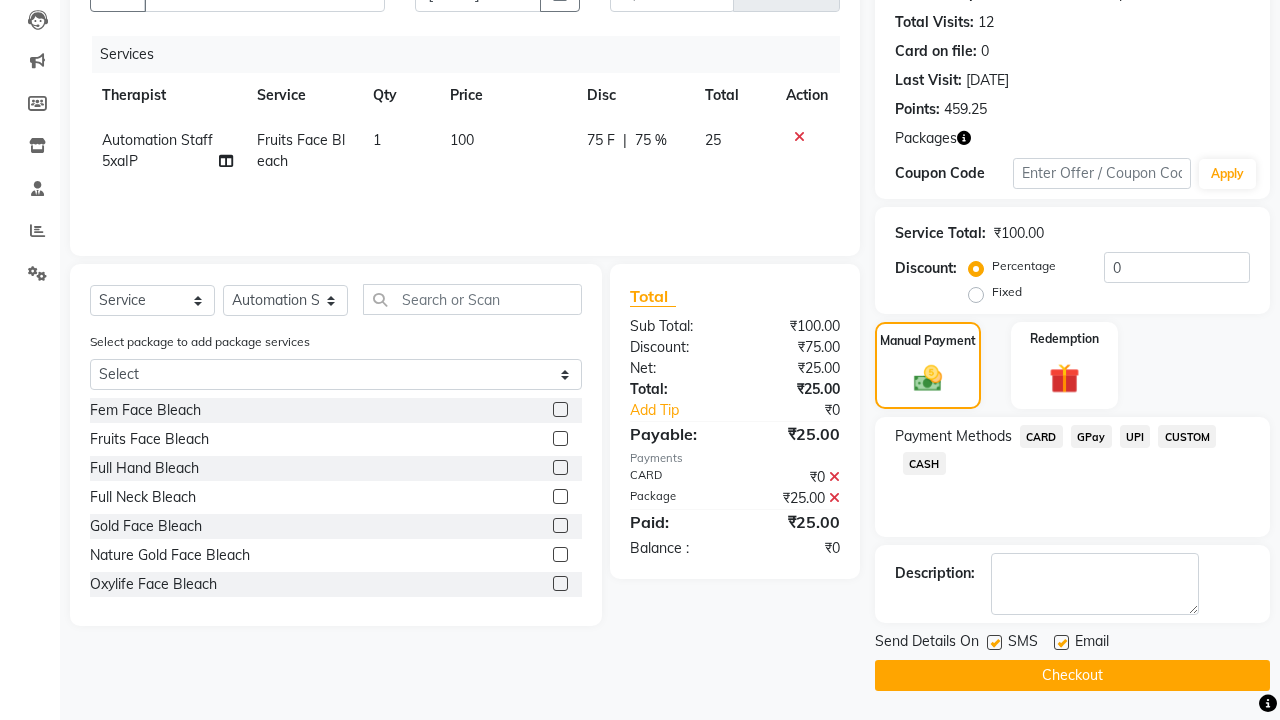 click 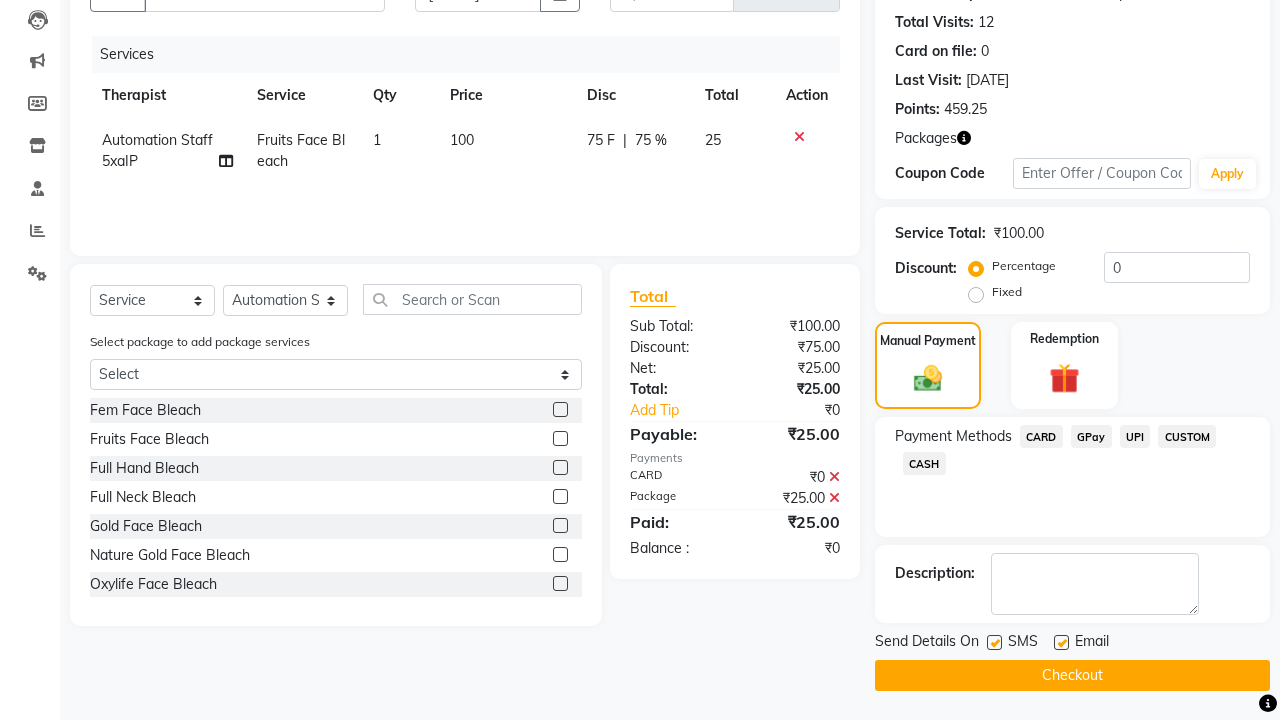 click at bounding box center [993, 643] 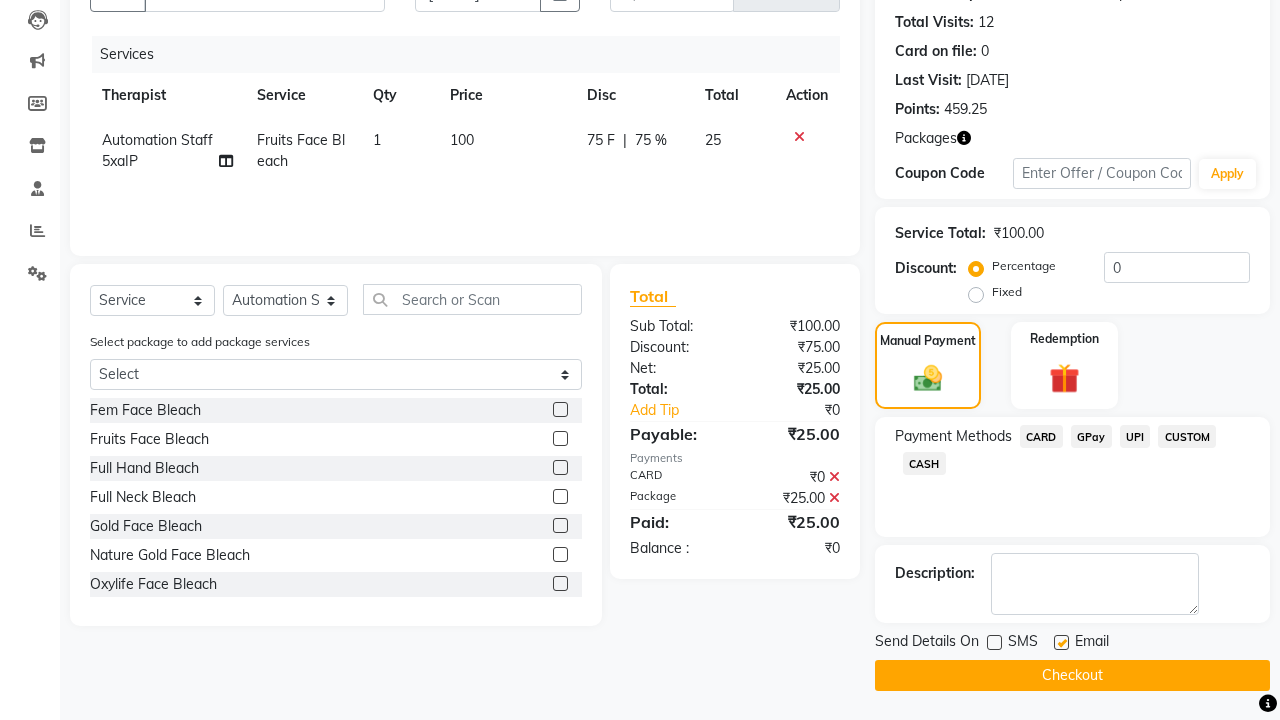 click 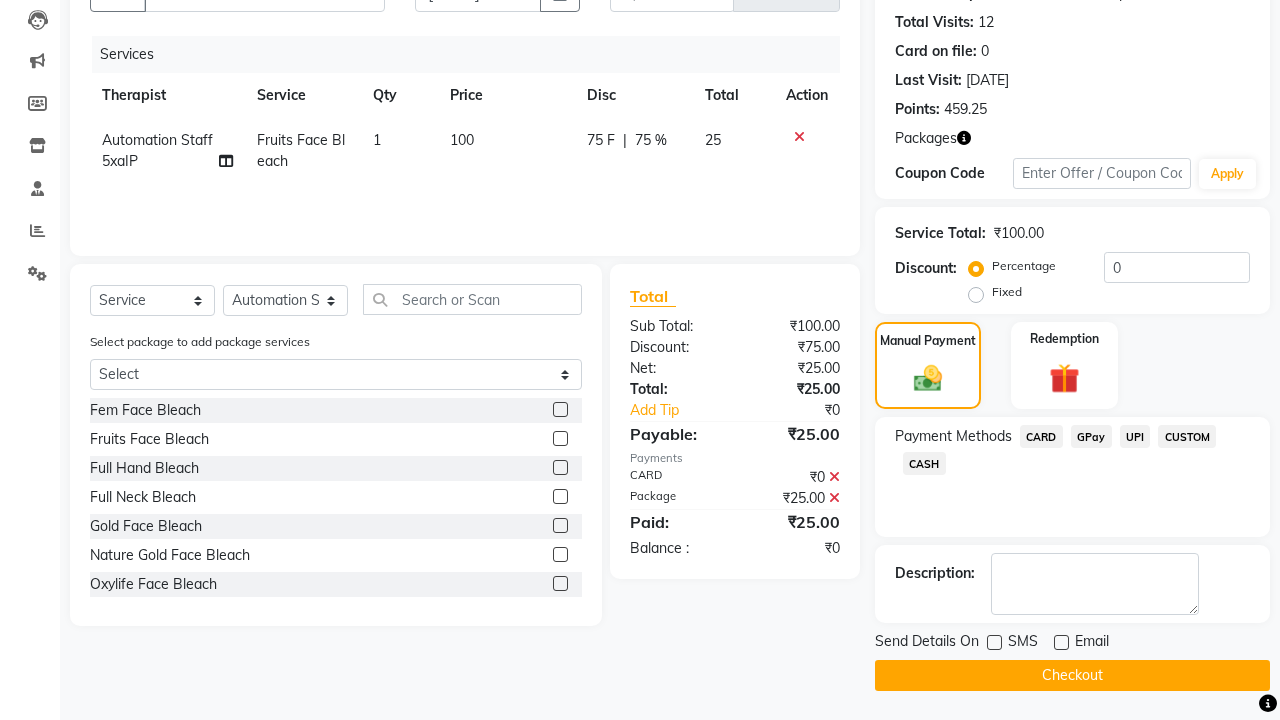 click on "Checkout" 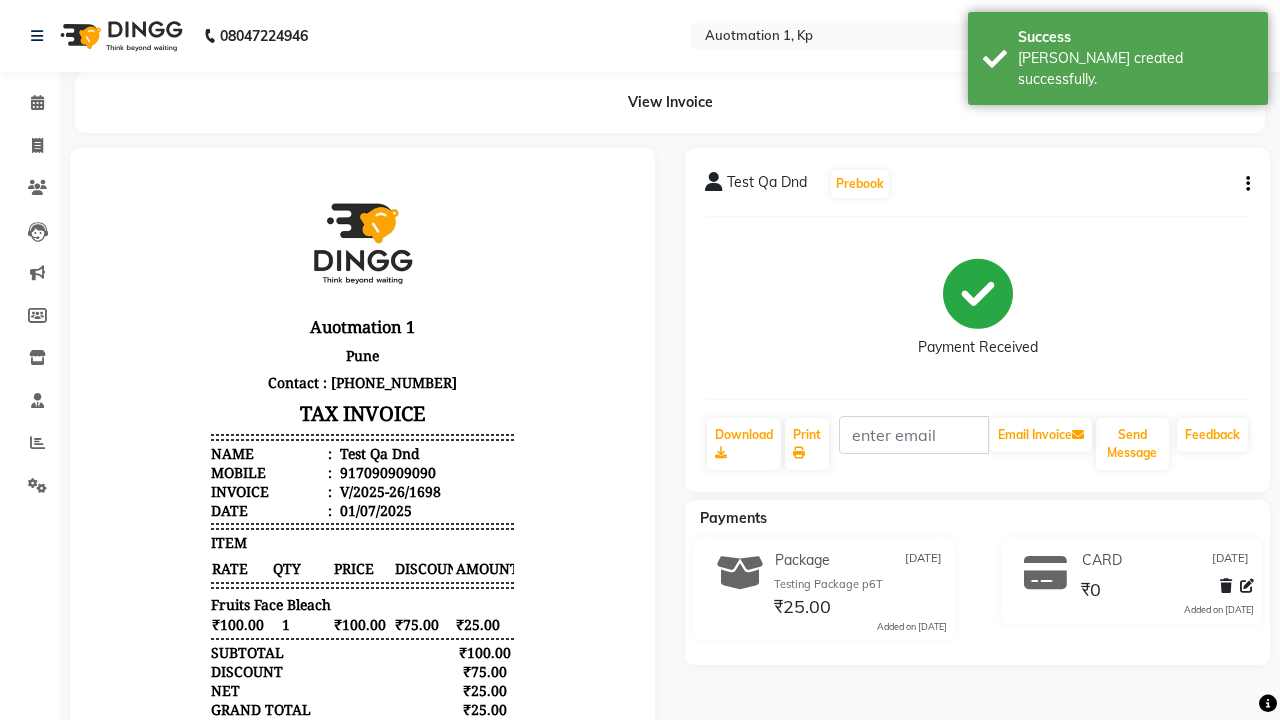 scroll, scrollTop: 0, scrollLeft: 0, axis: both 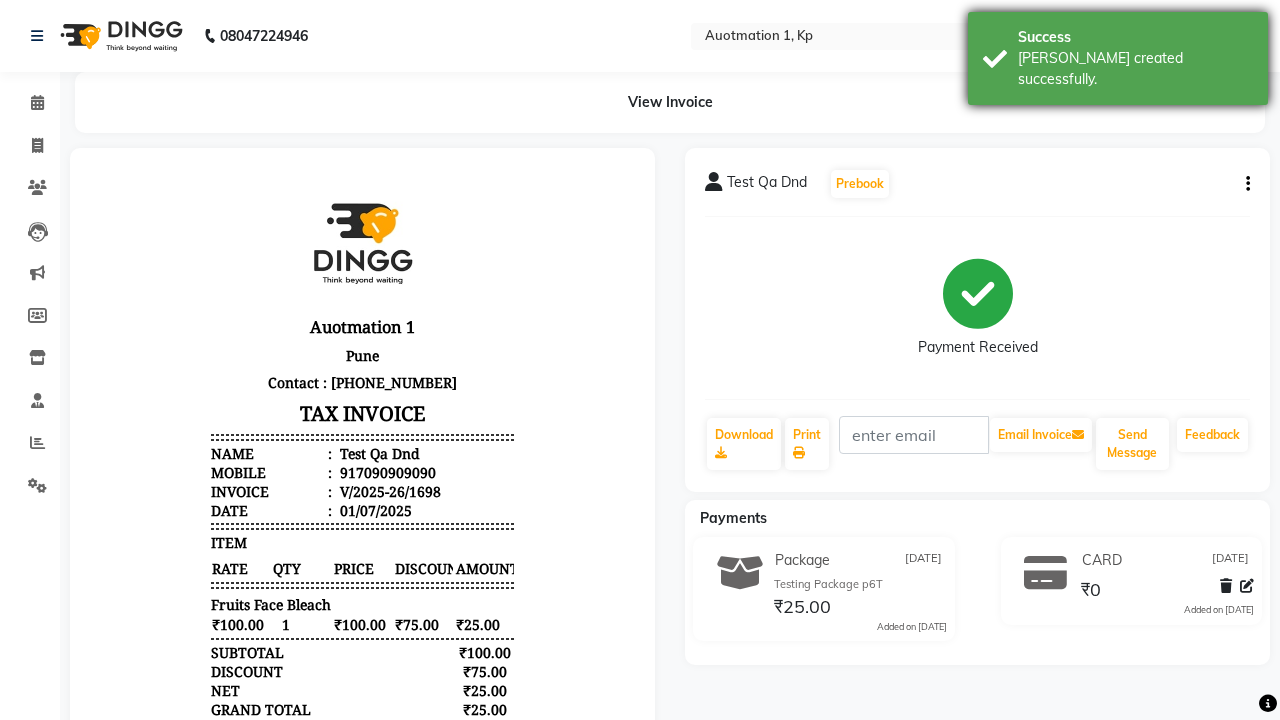 click on "[PERSON_NAME] created successfully." at bounding box center (1135, 69) 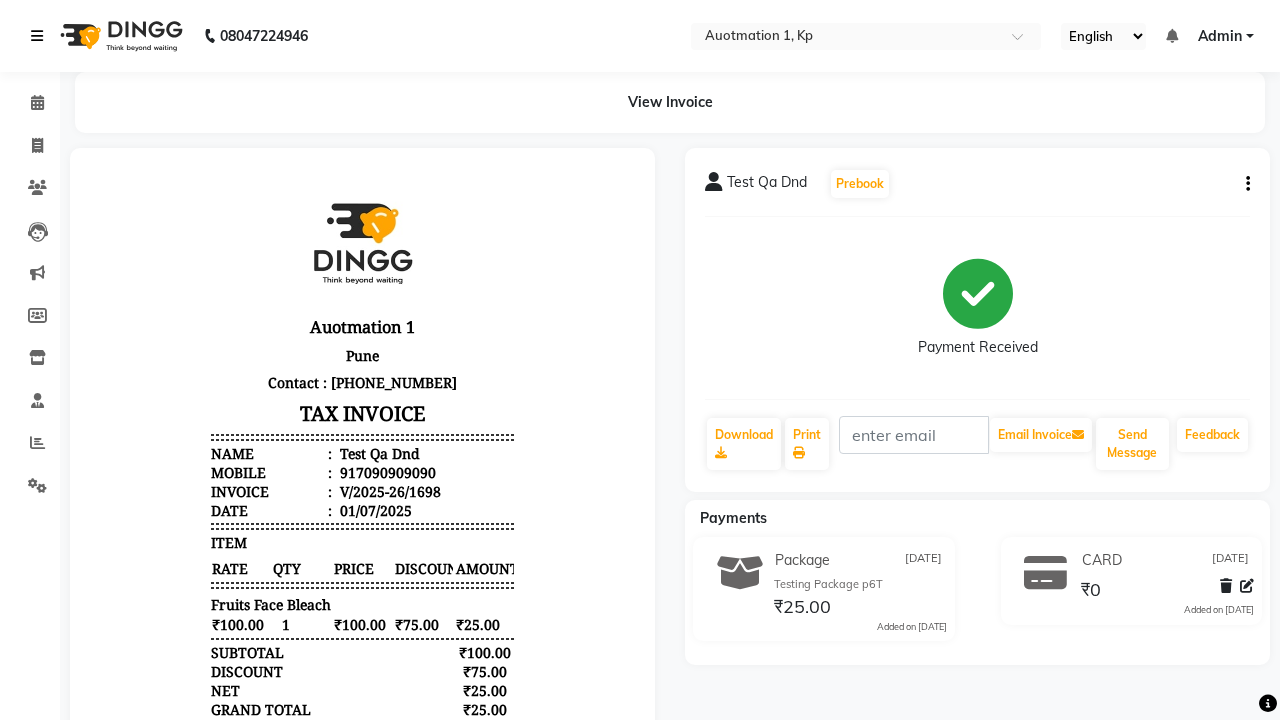 click at bounding box center [37, 36] 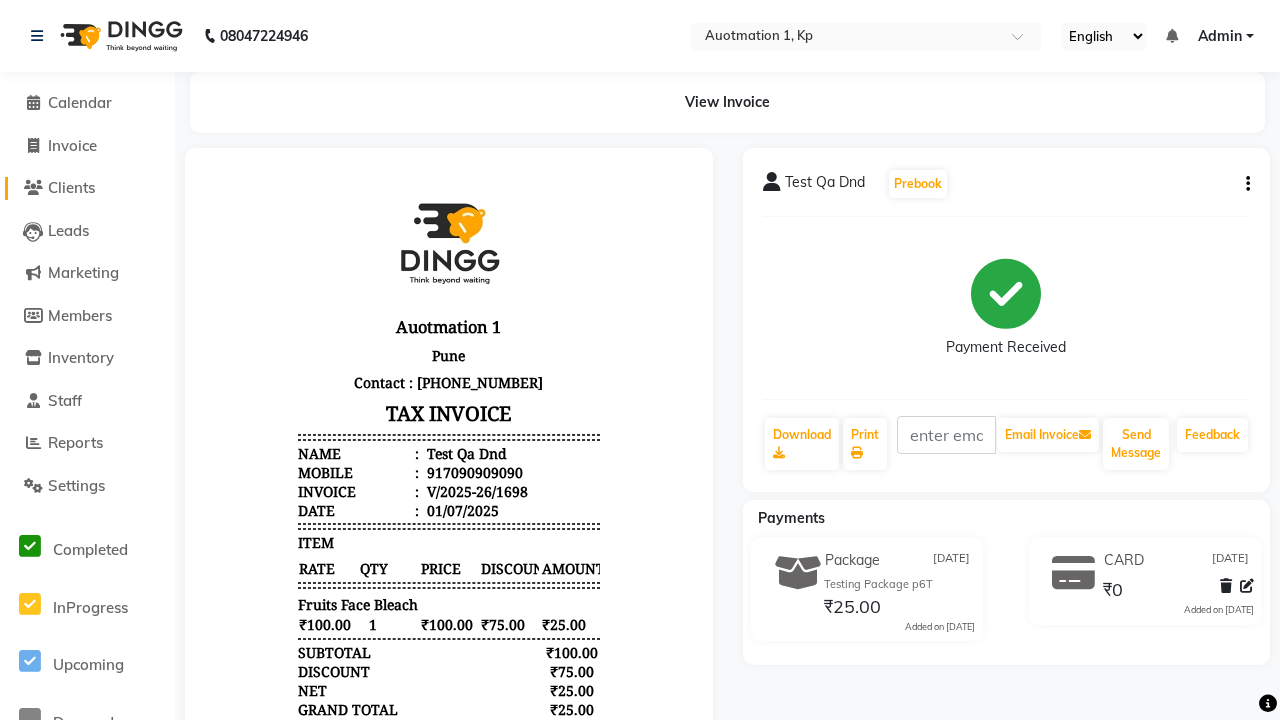click on "Clients" 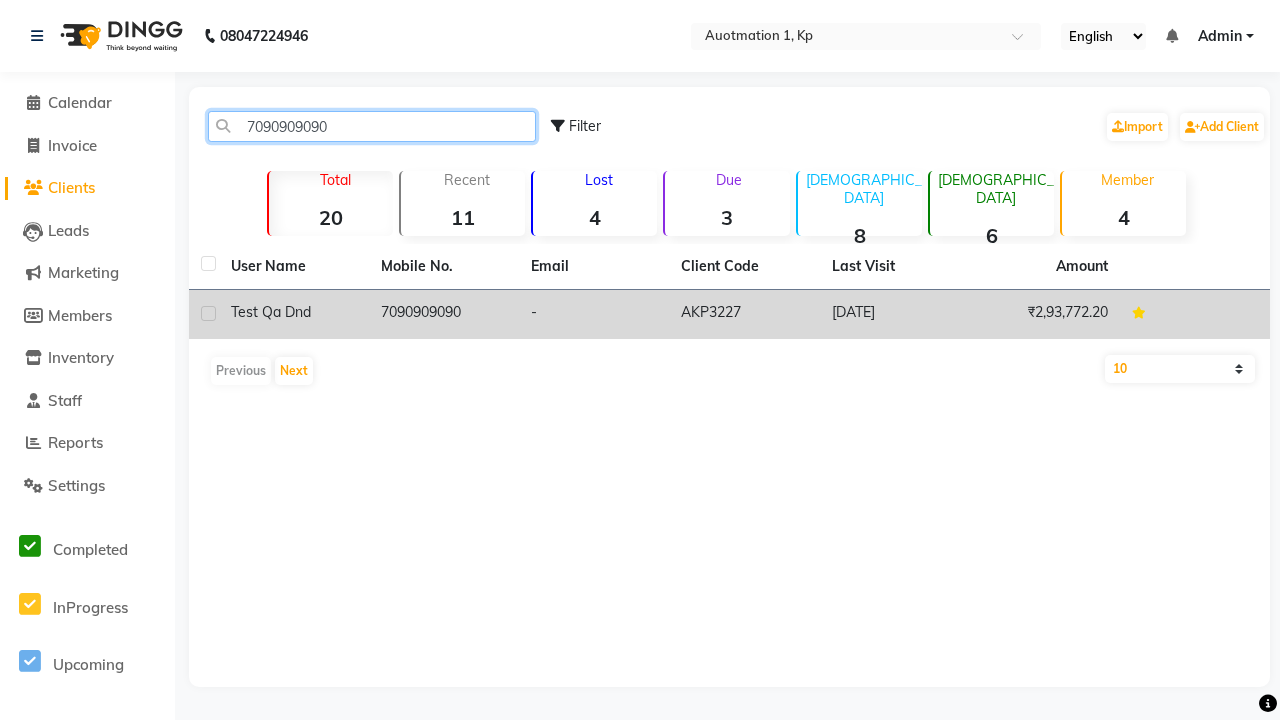 type on "7090909090" 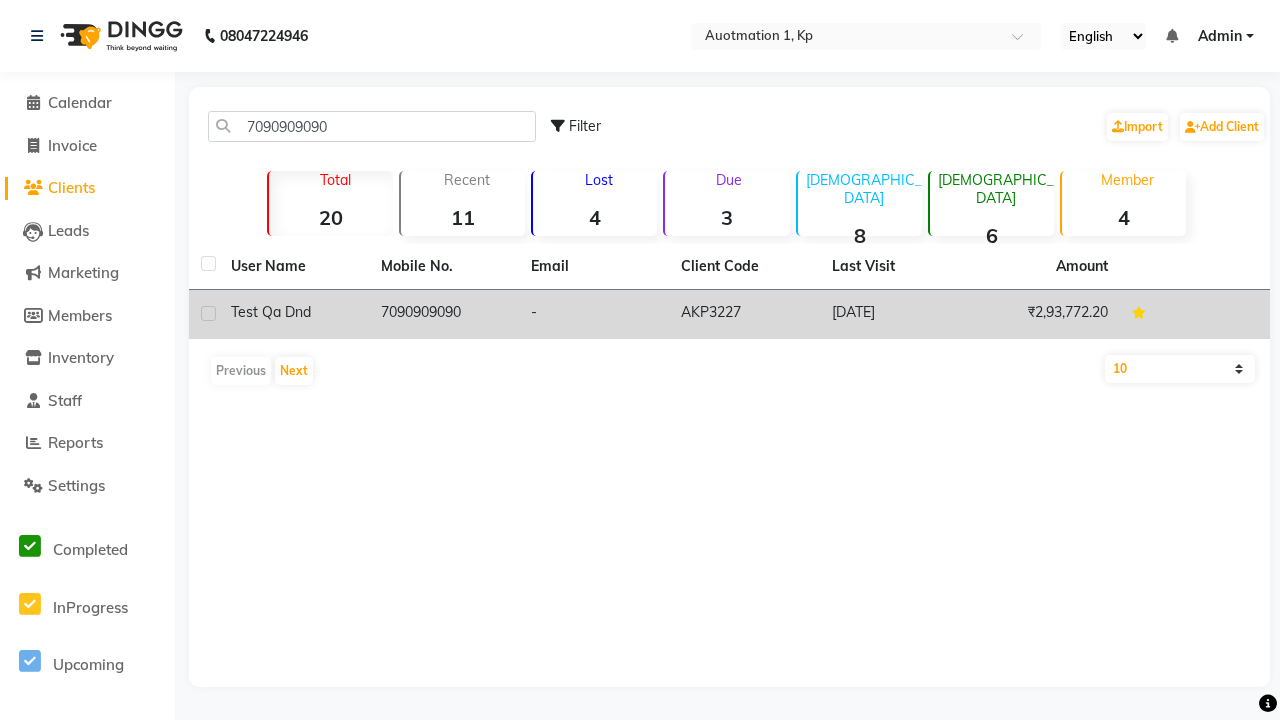 click on "7090909090" 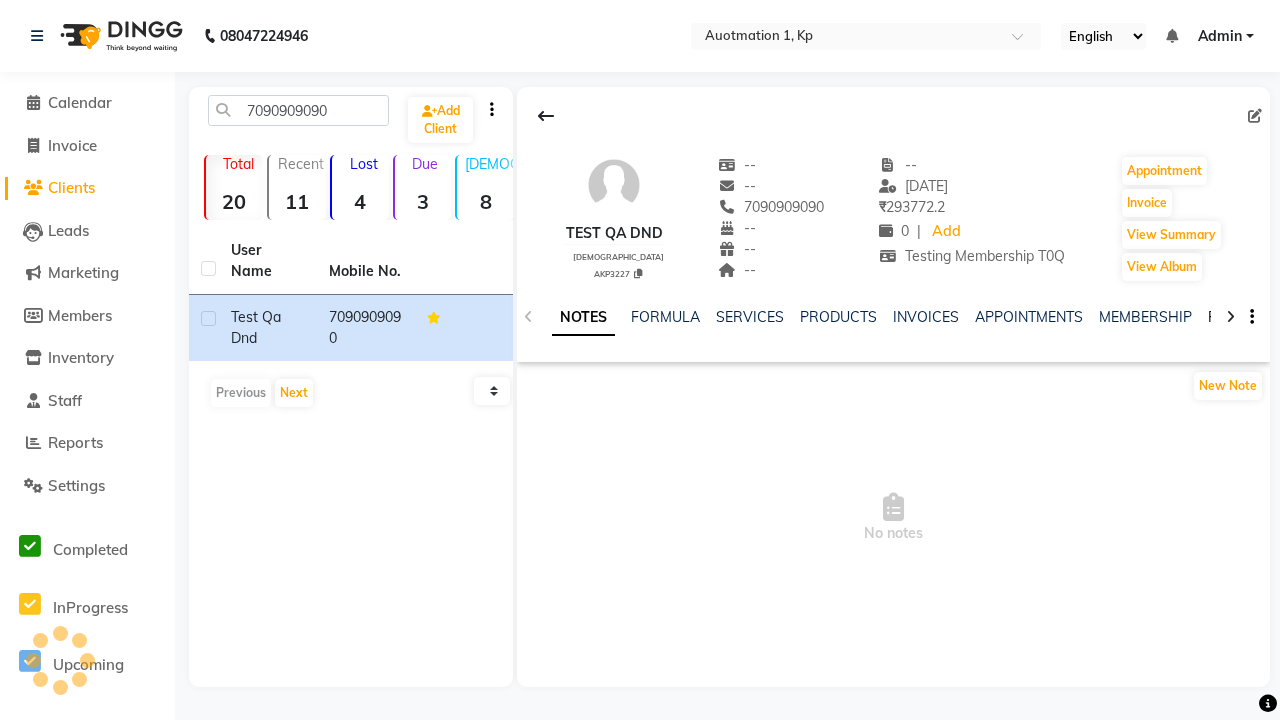 click on "PACKAGES" 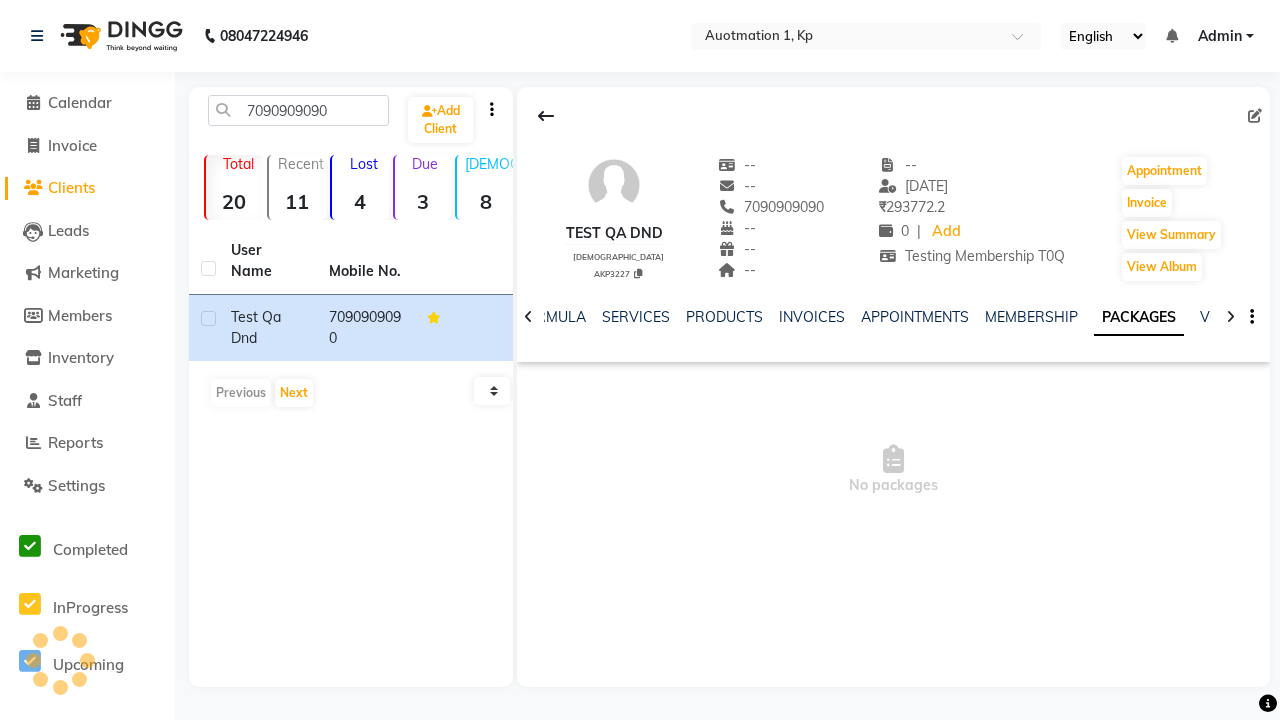 scroll, scrollTop: 0, scrollLeft: 71, axis: horizontal 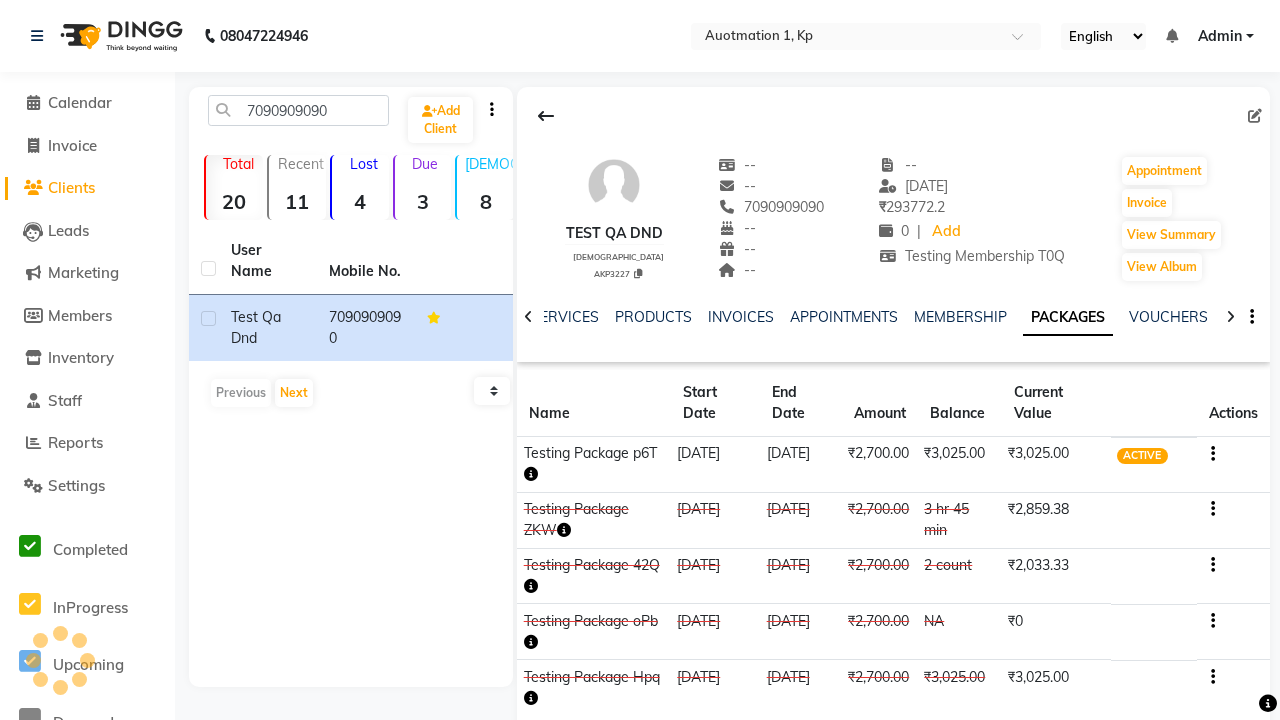 click 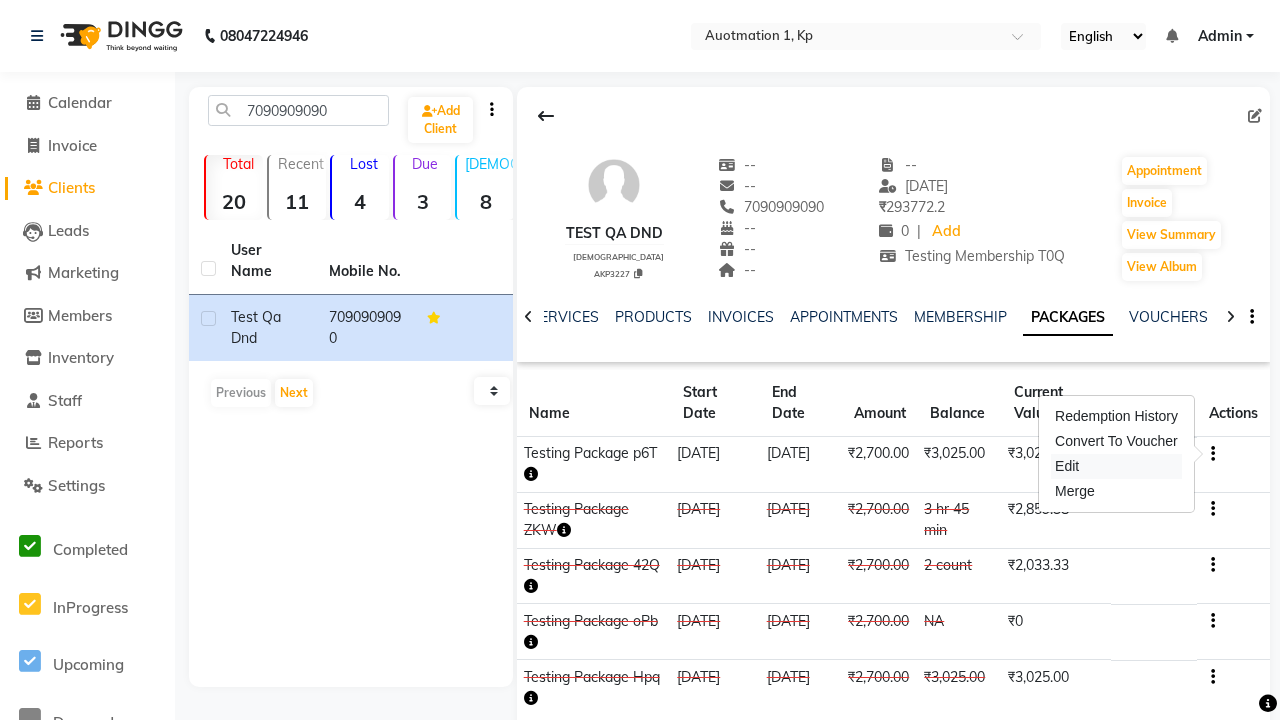 click on "Edit" at bounding box center (1116, 466) 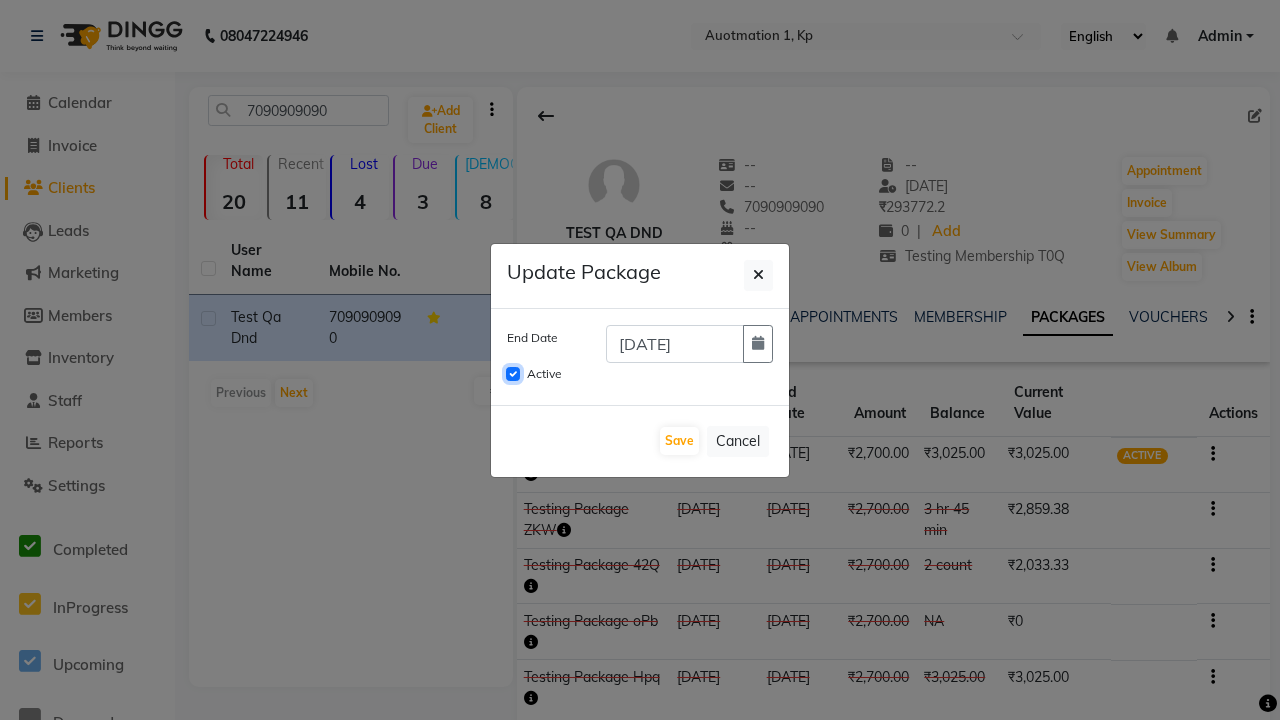 click on "Active" at bounding box center (513, 374) 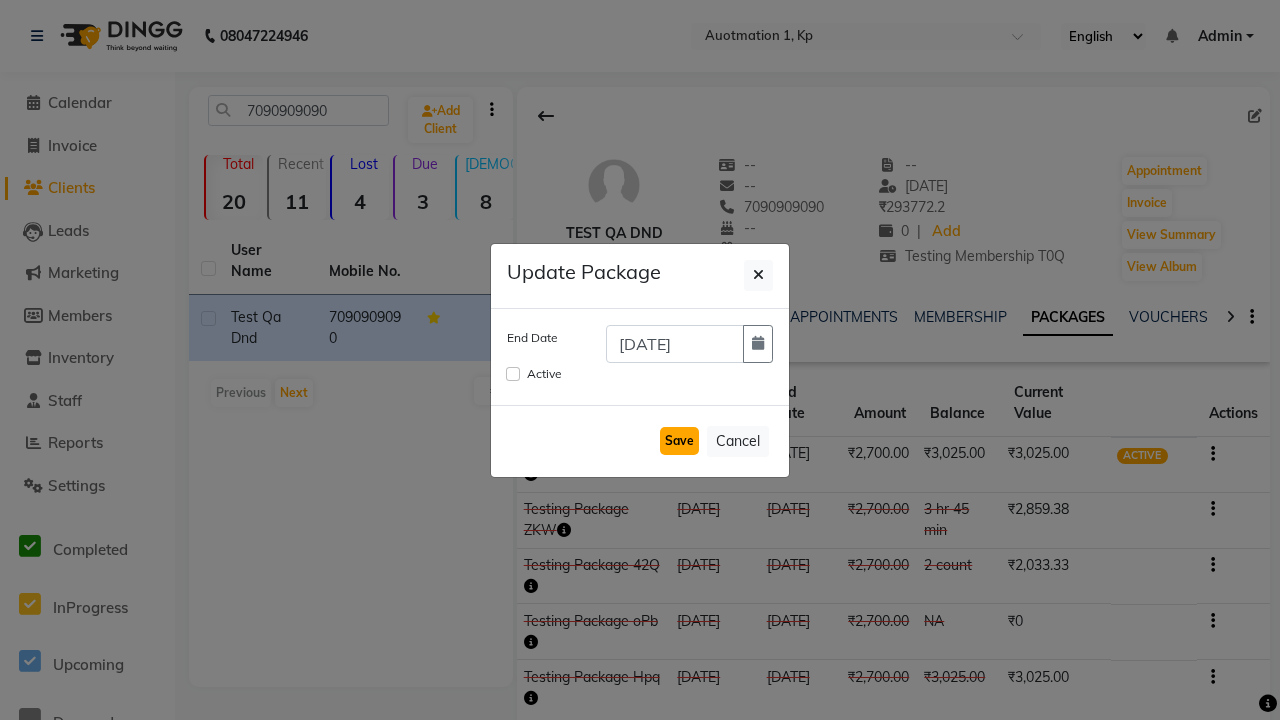 click on "Save" 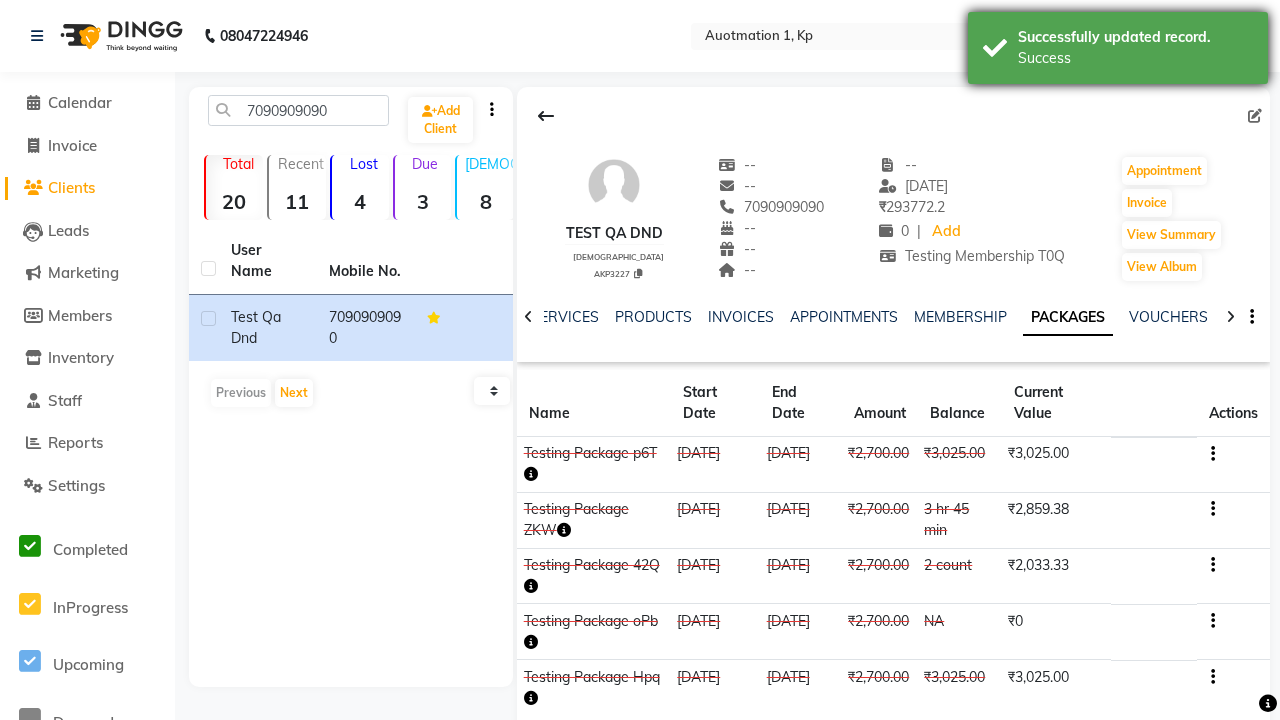 click on "Success" at bounding box center (1135, 58) 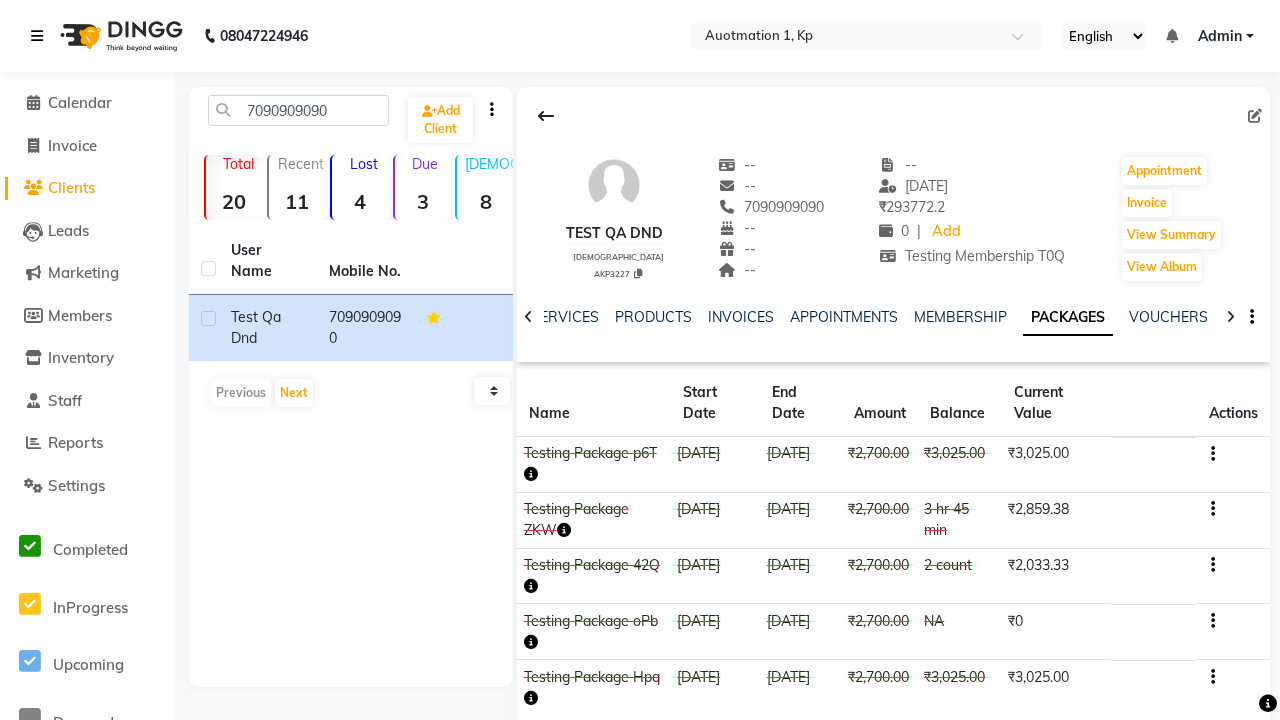 click at bounding box center (37, 36) 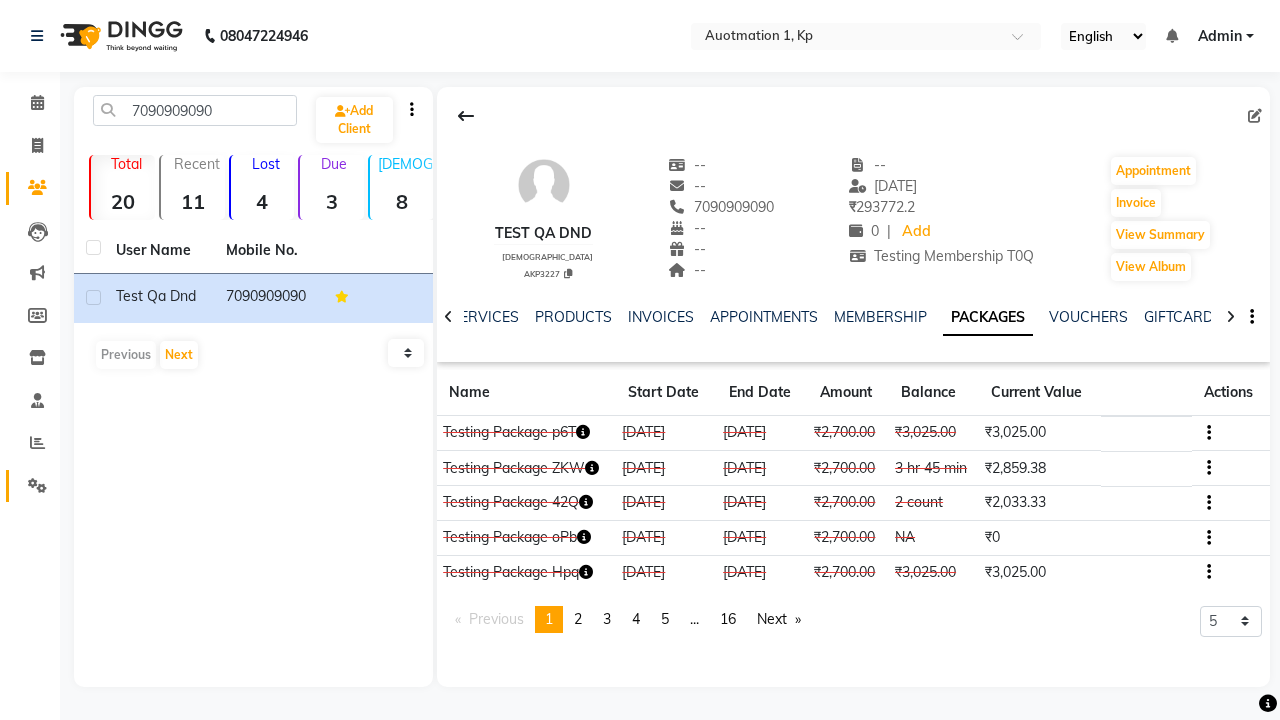 click 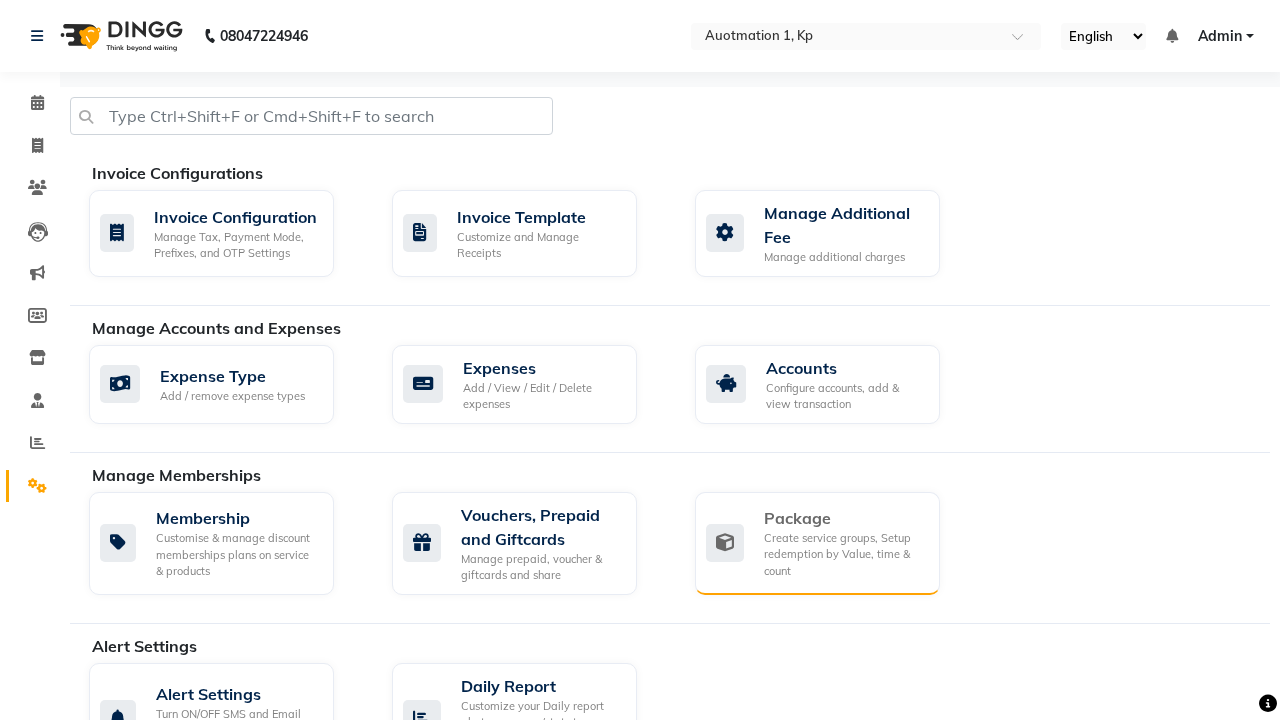 click on "Package" 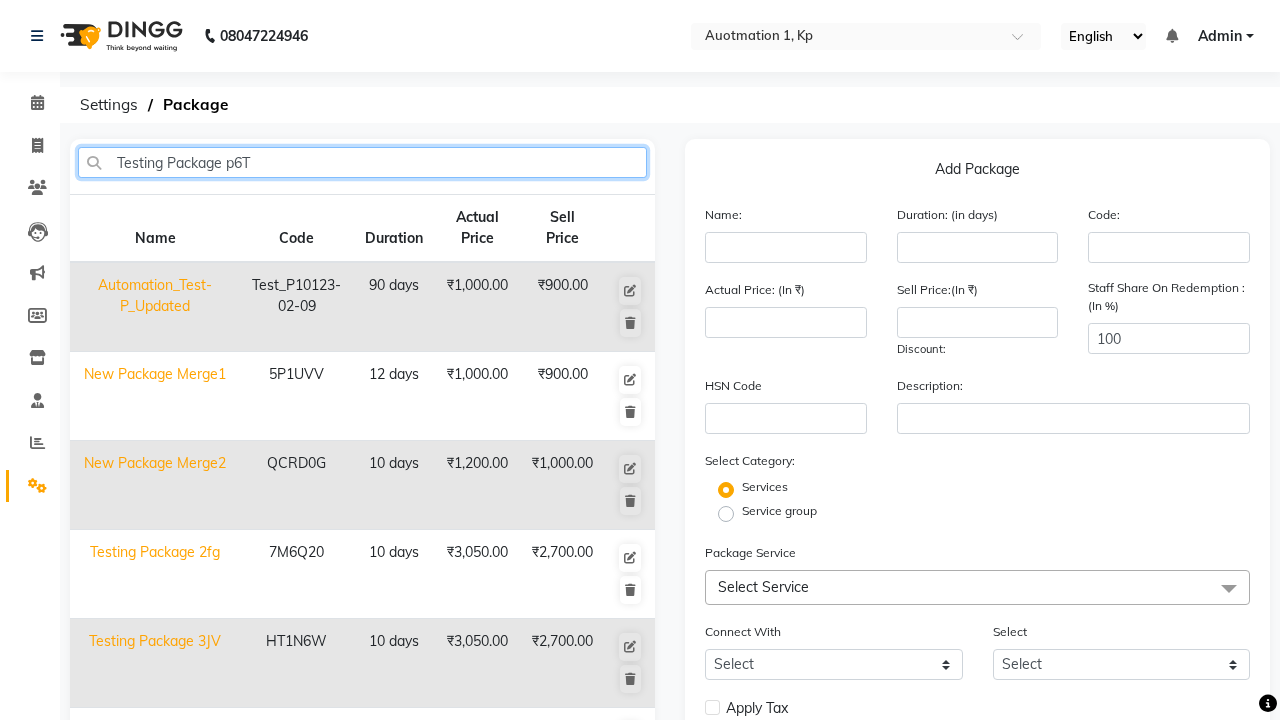type on "Testing Package p6T" 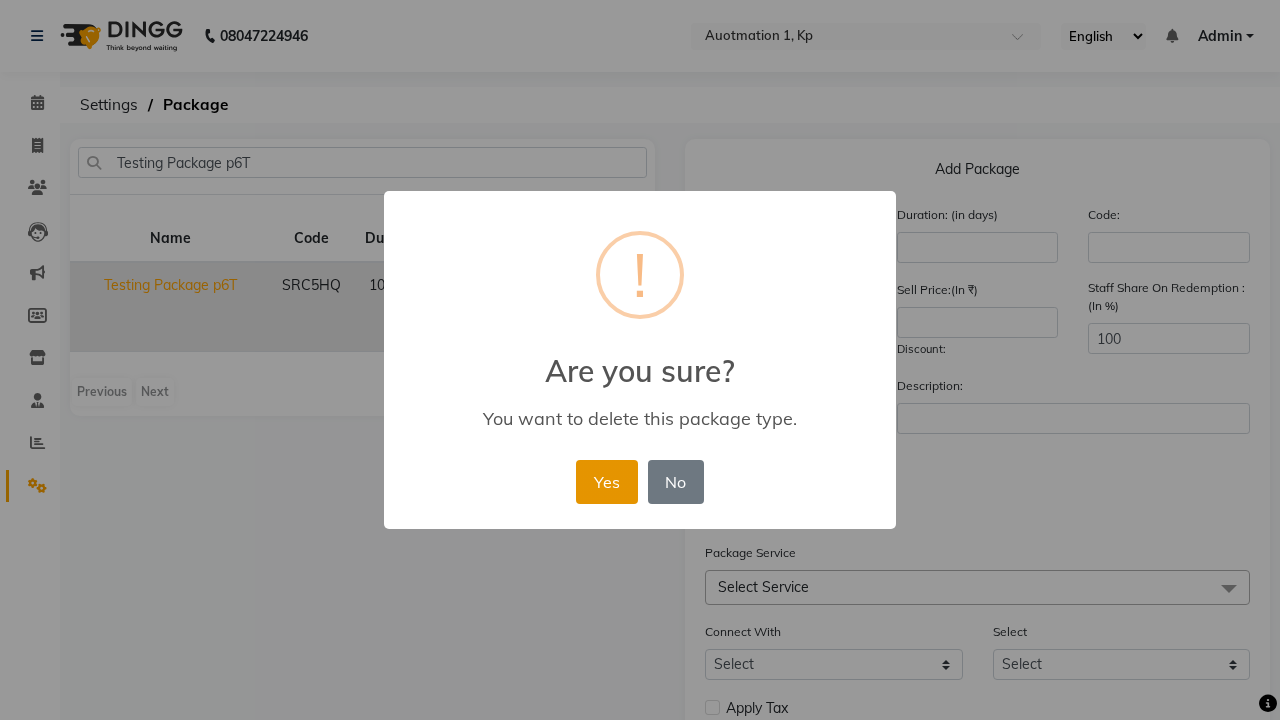 click on "Yes" at bounding box center (606, 482) 